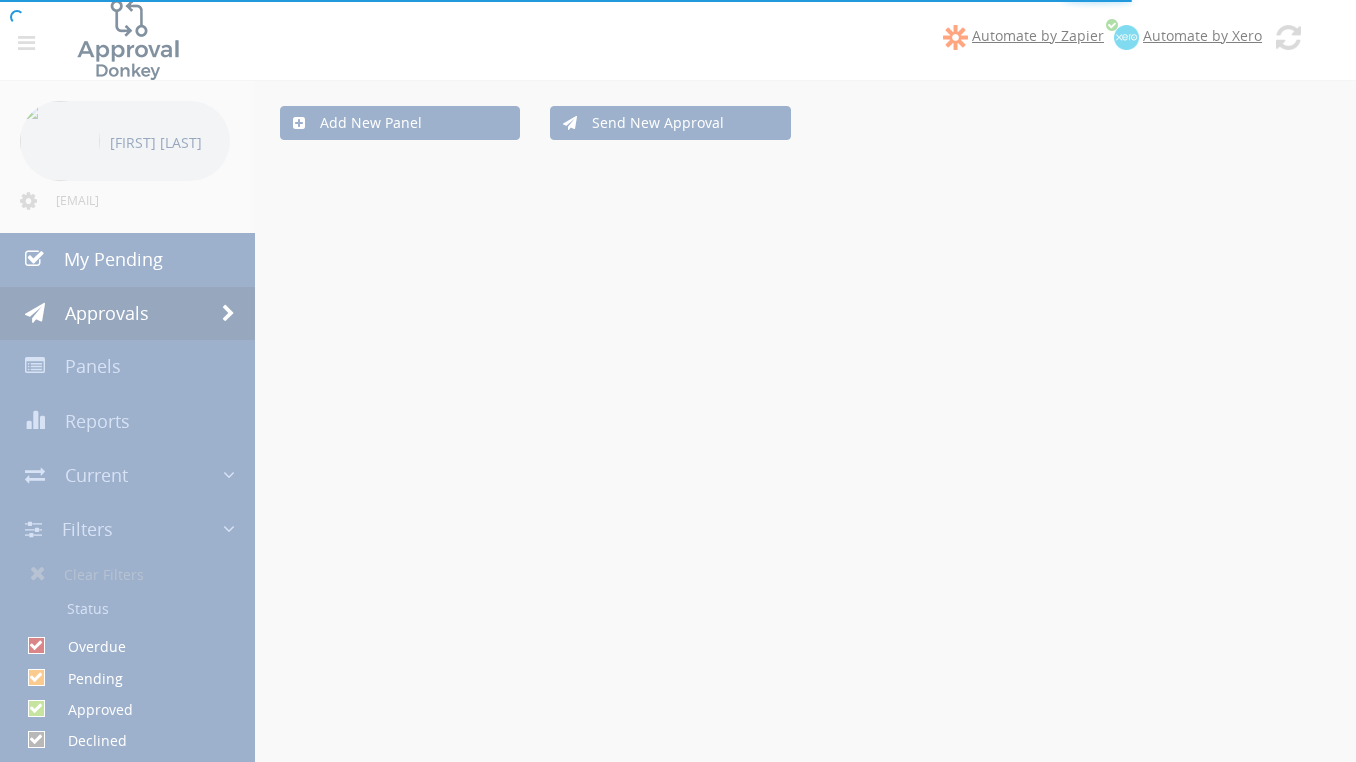 scroll, scrollTop: 0, scrollLeft: 0, axis: both 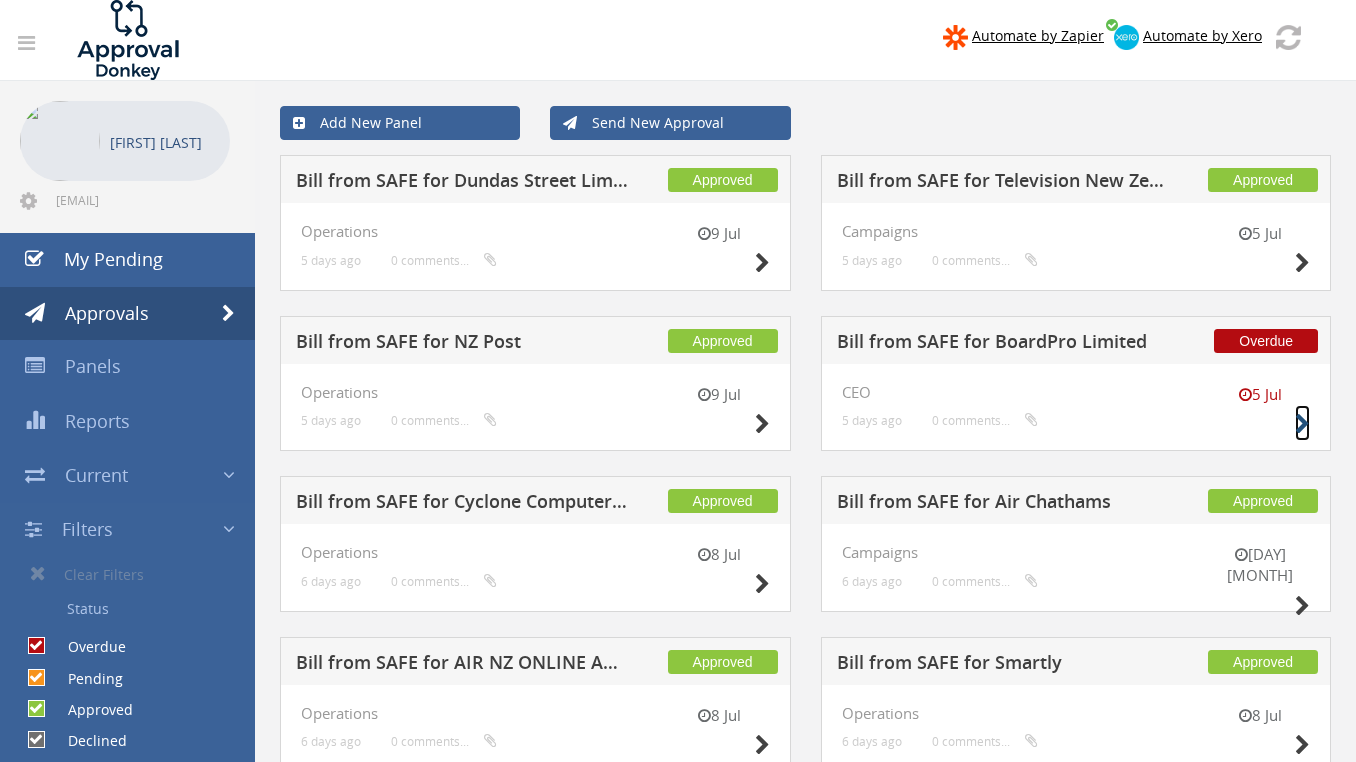 click at bounding box center [1302, 424] 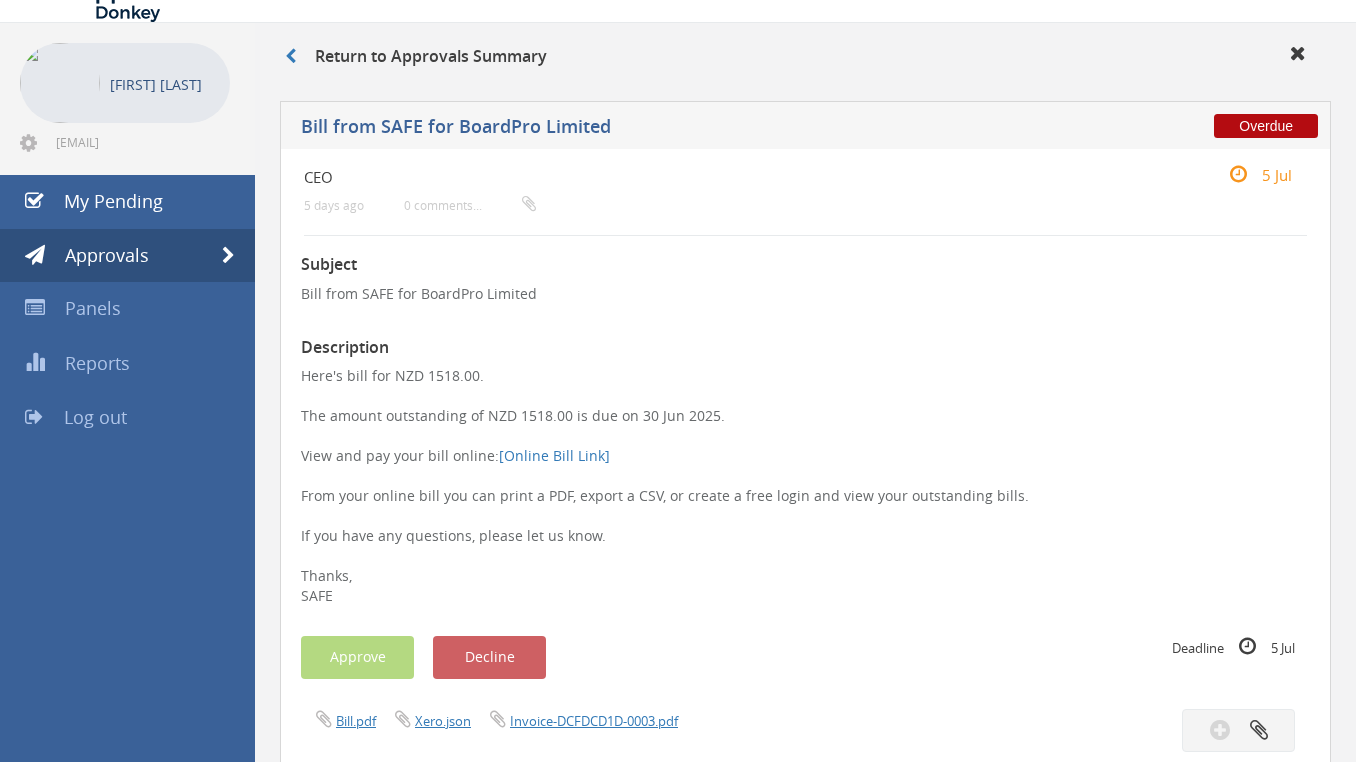 scroll, scrollTop: 60, scrollLeft: 0, axis: vertical 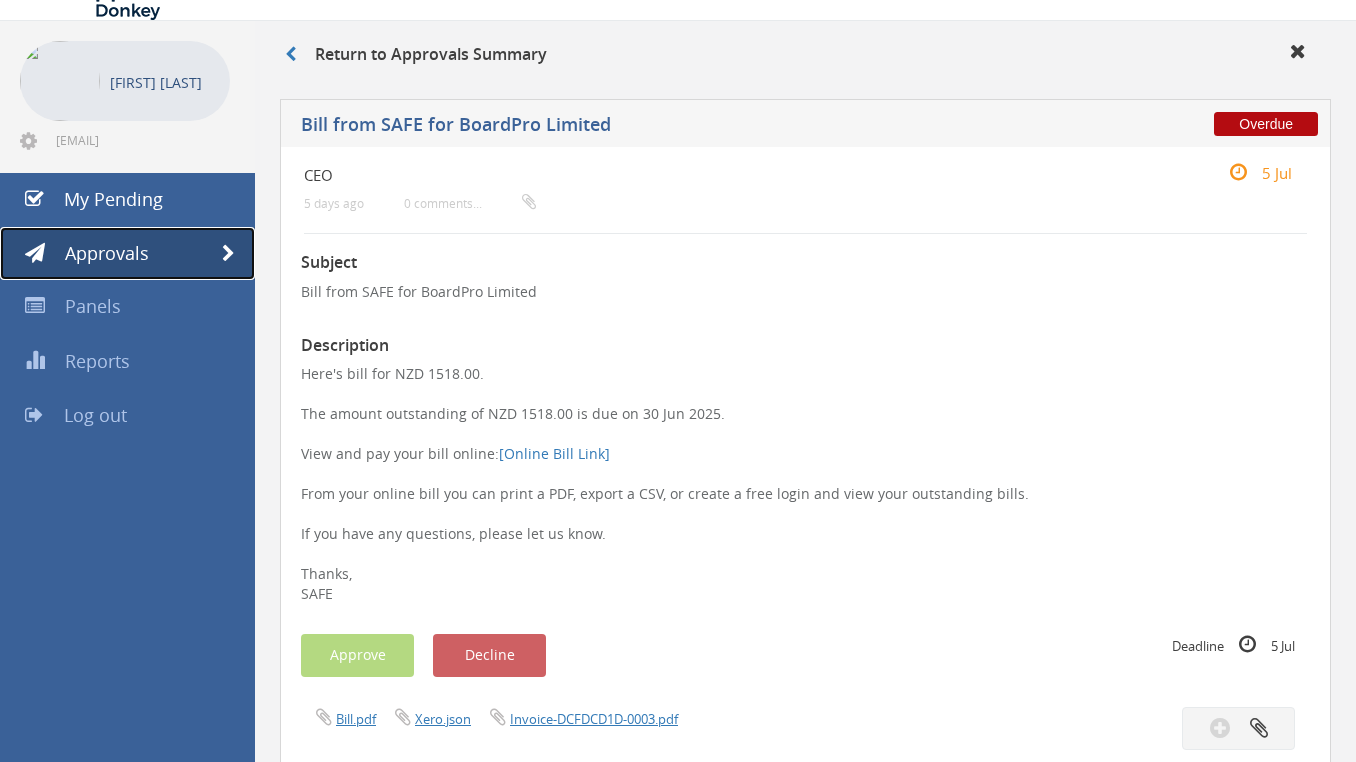 click on "Approvals" at bounding box center [107, 253] 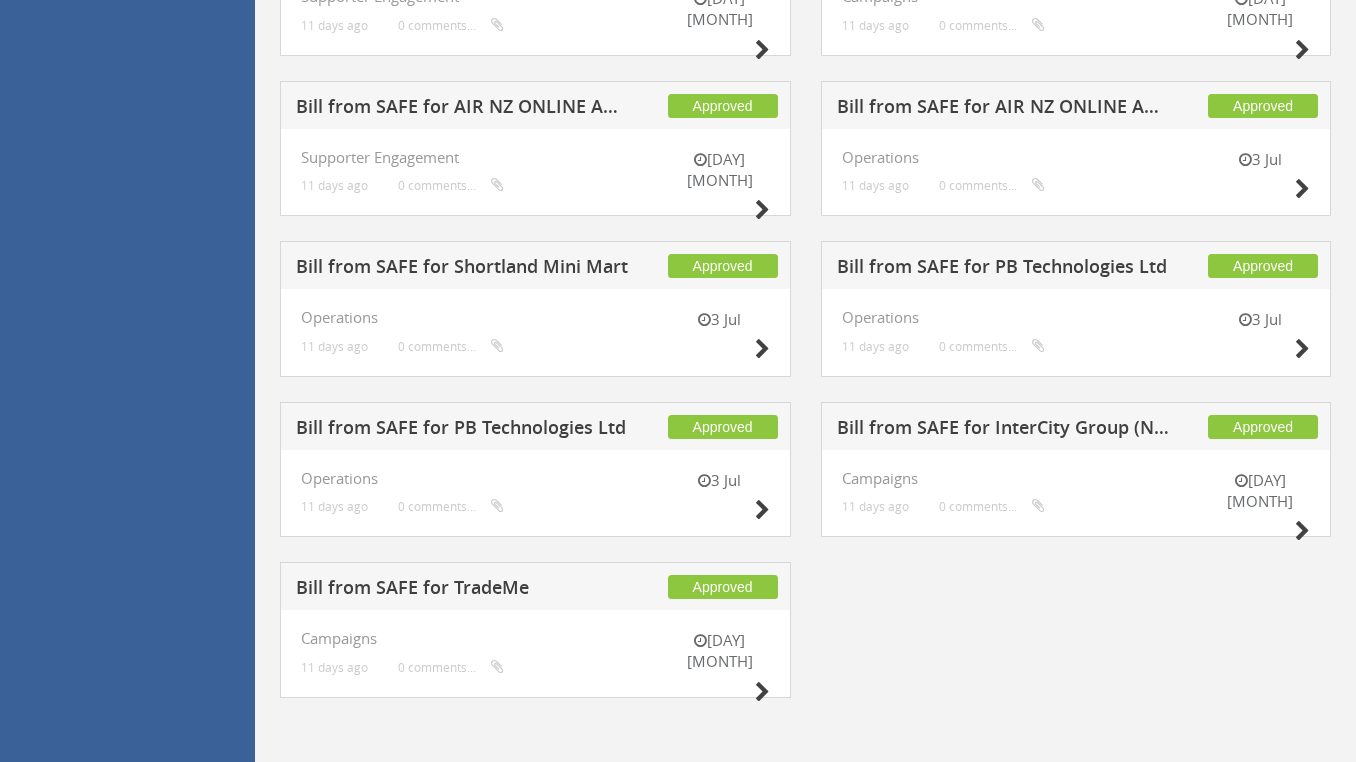 scroll, scrollTop: 0, scrollLeft: 0, axis: both 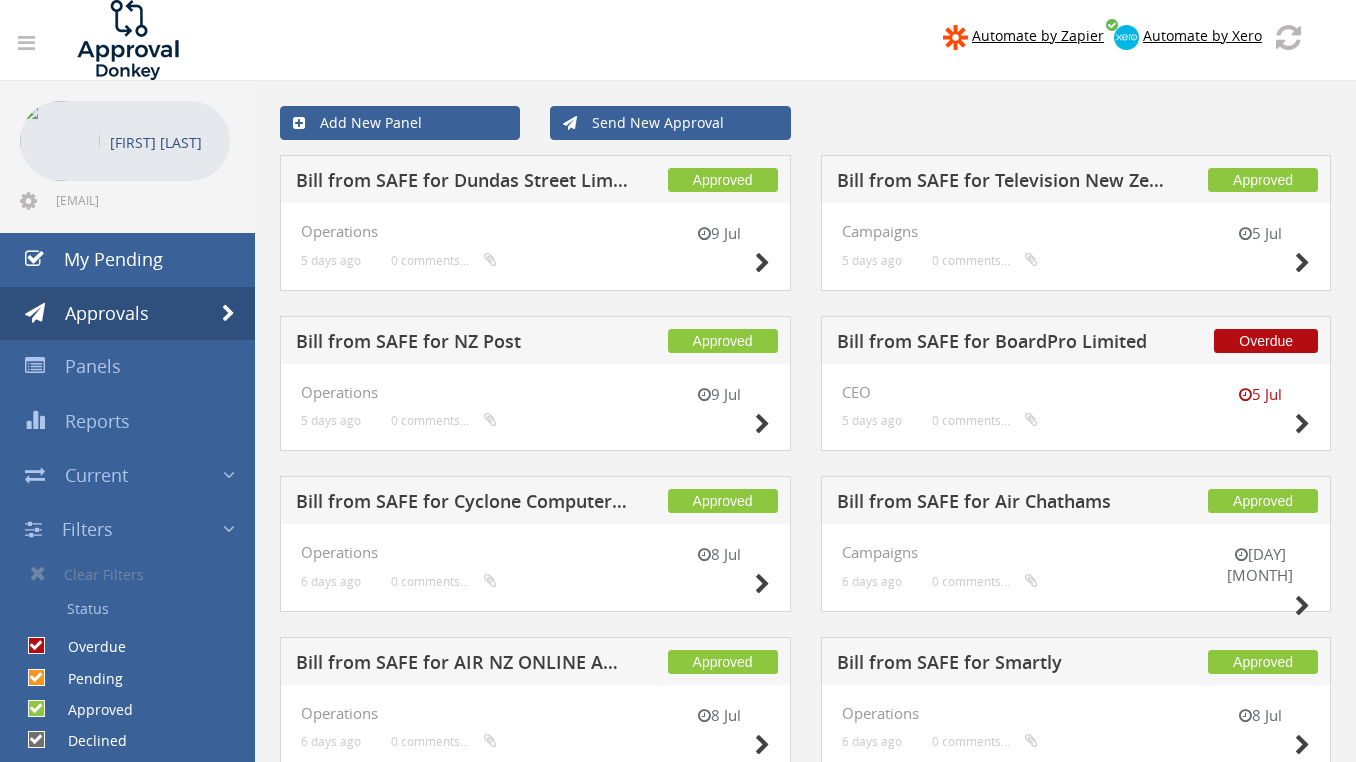 click at bounding box center [26, 43] 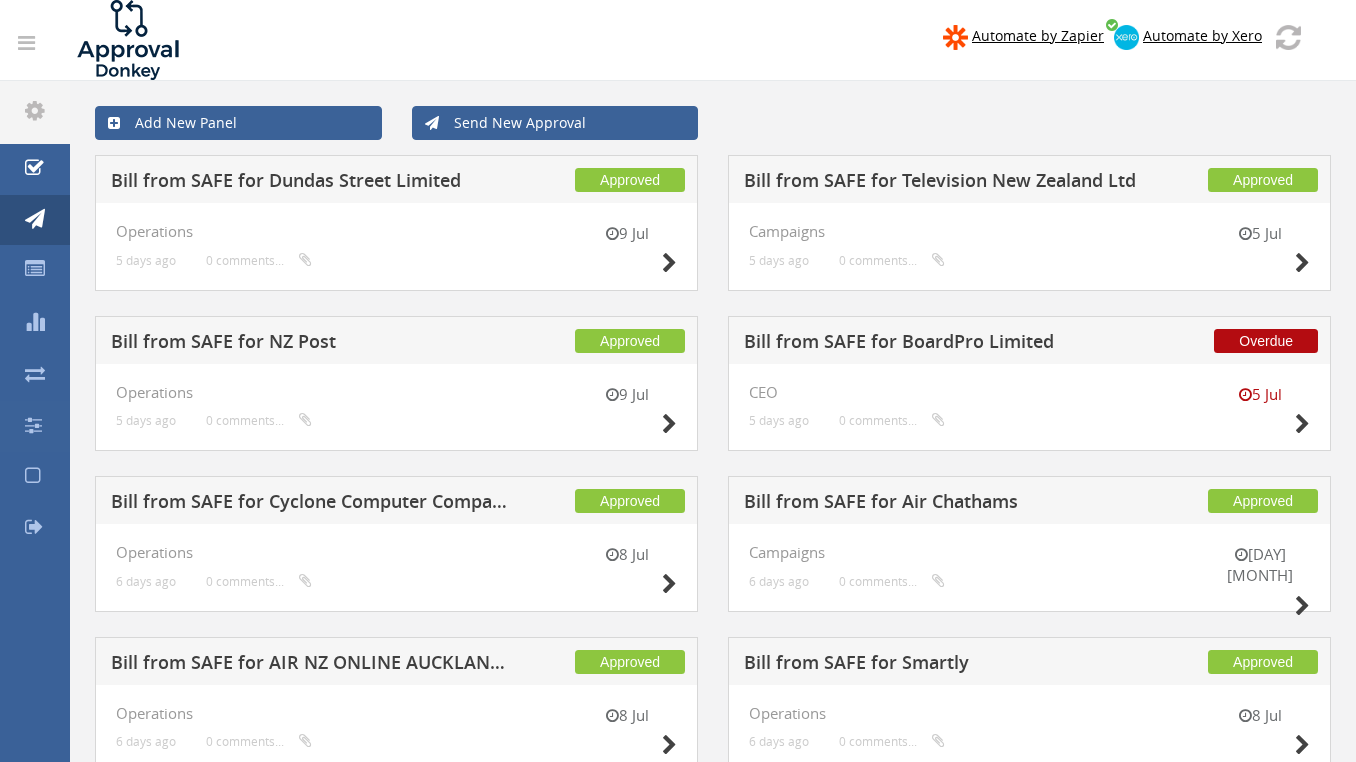 click at bounding box center (26, 43) 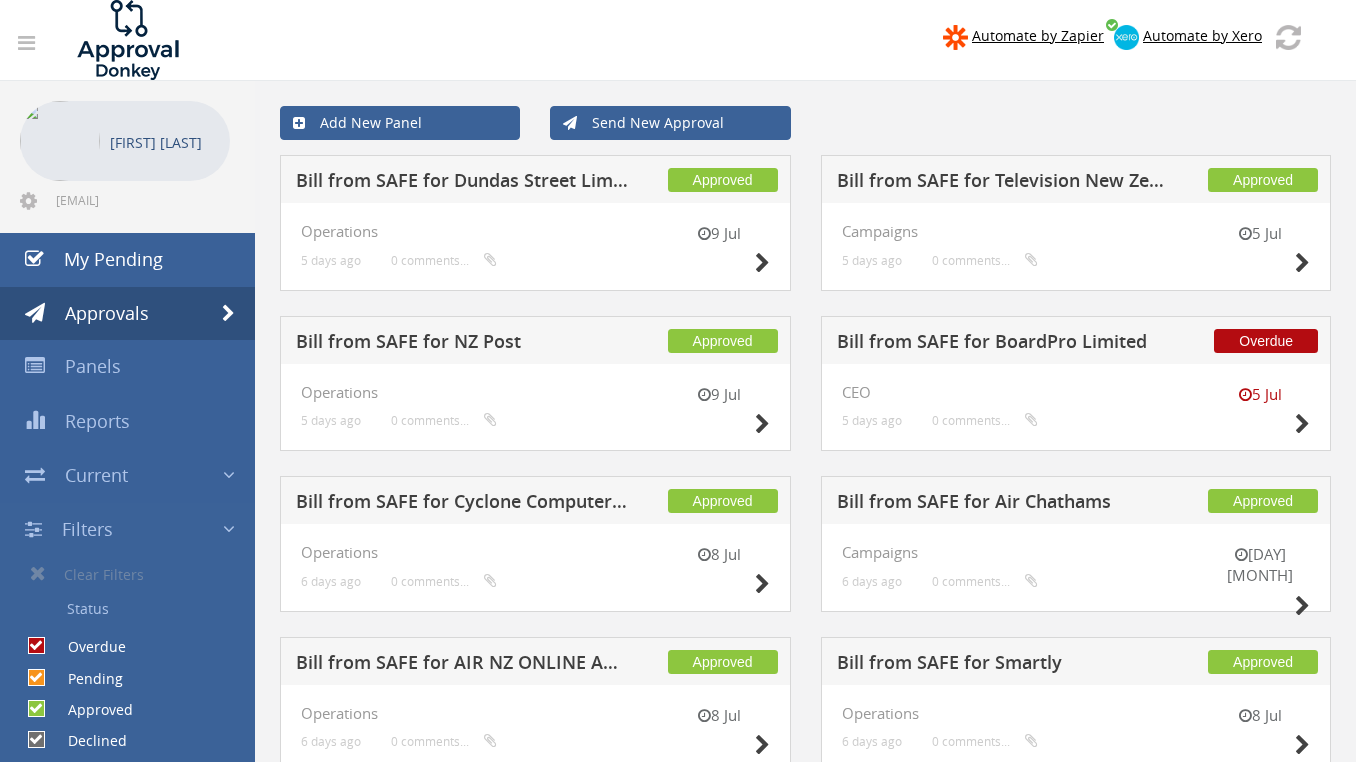 click on "[FIRST] [LAST]" at bounding box center [165, 142] 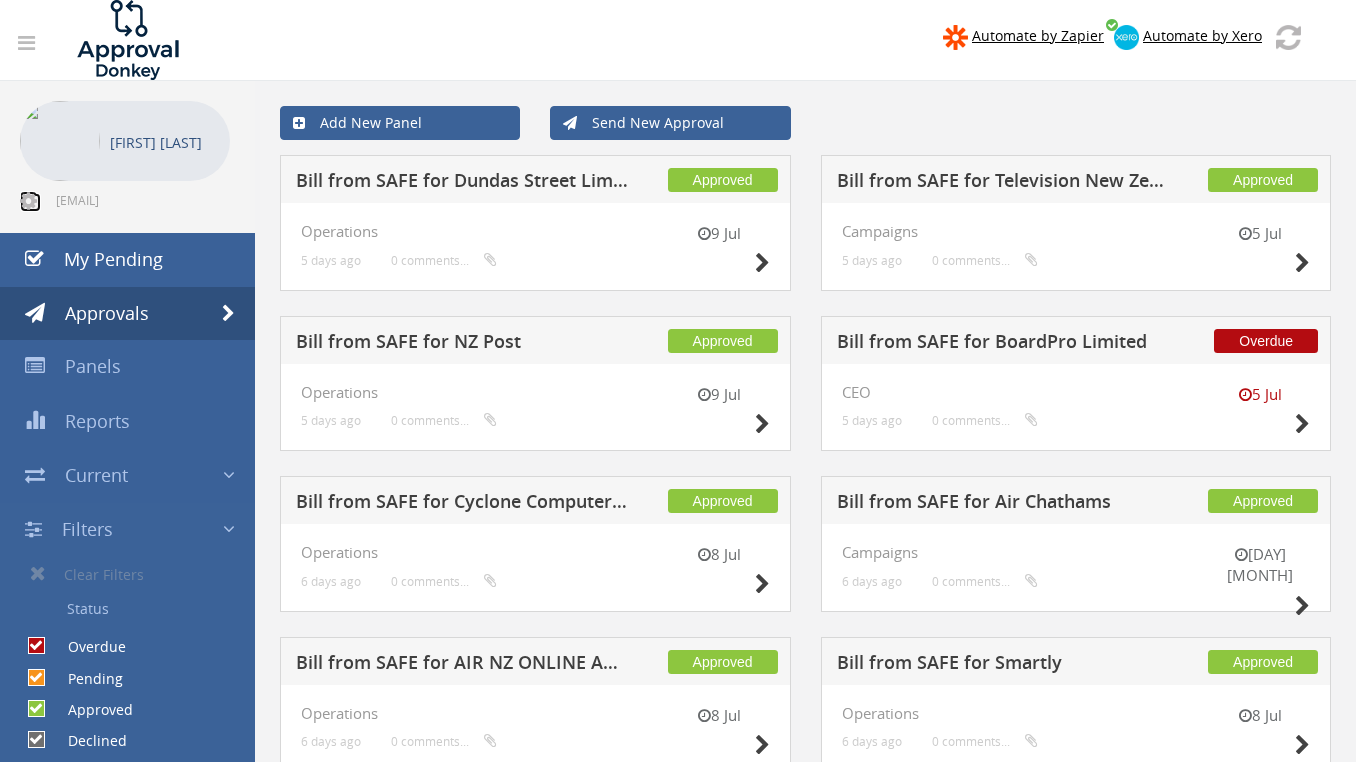 click at bounding box center (28, 201) 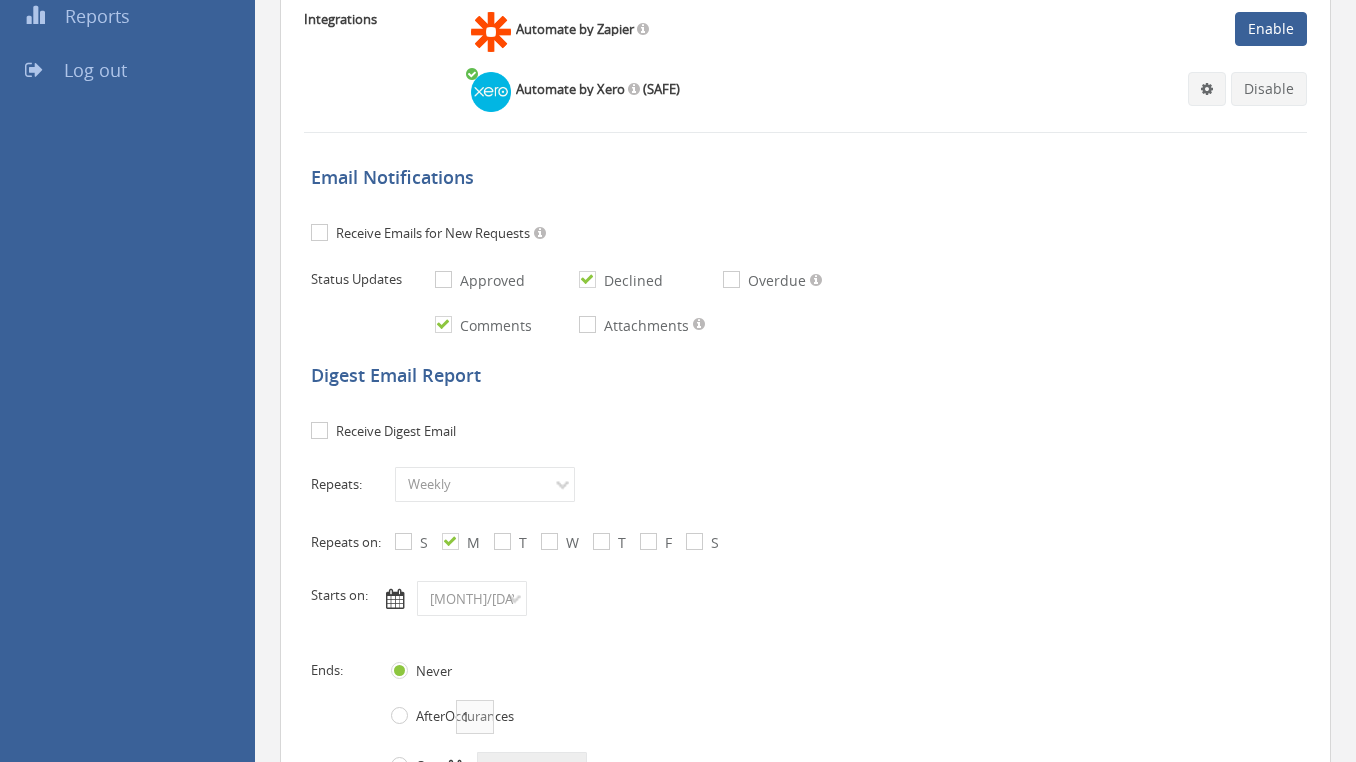scroll, scrollTop: 0, scrollLeft: 0, axis: both 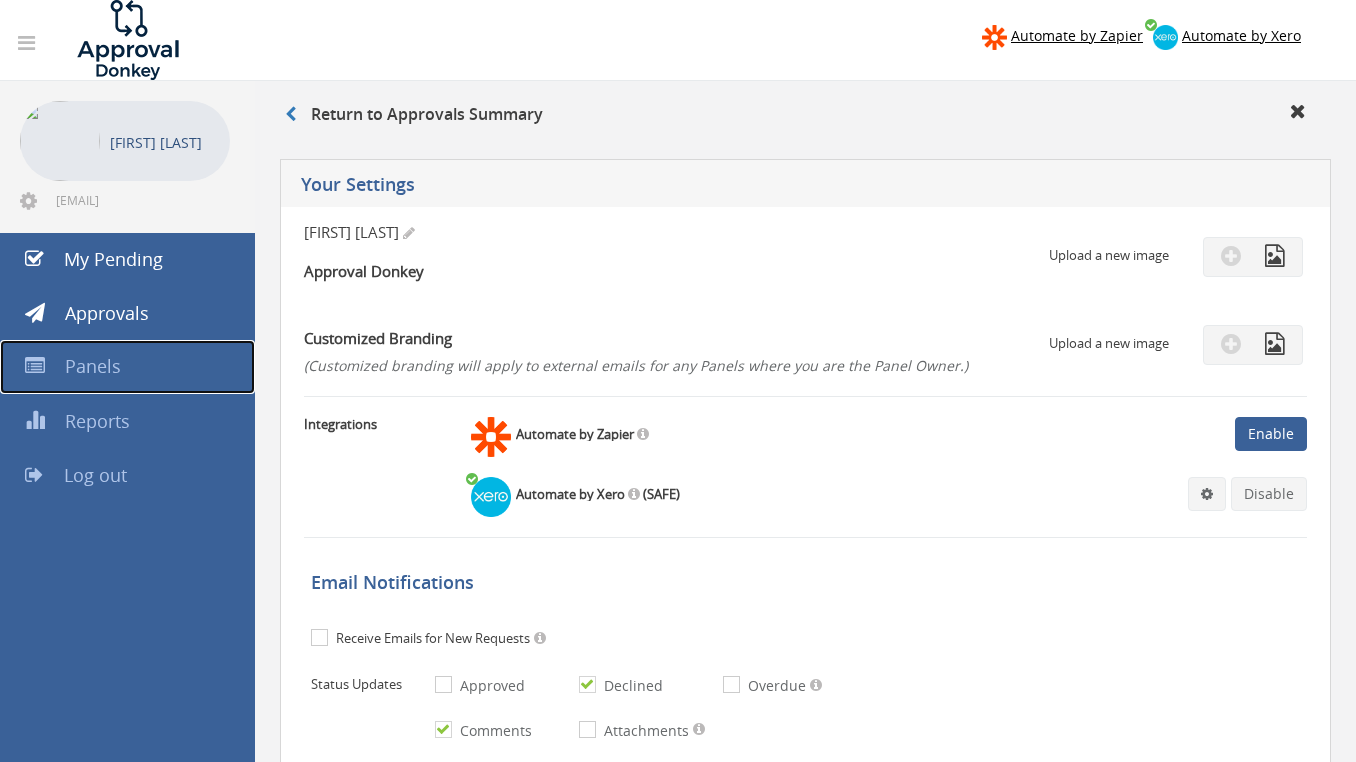 click on "Panels" at bounding box center [93, 366] 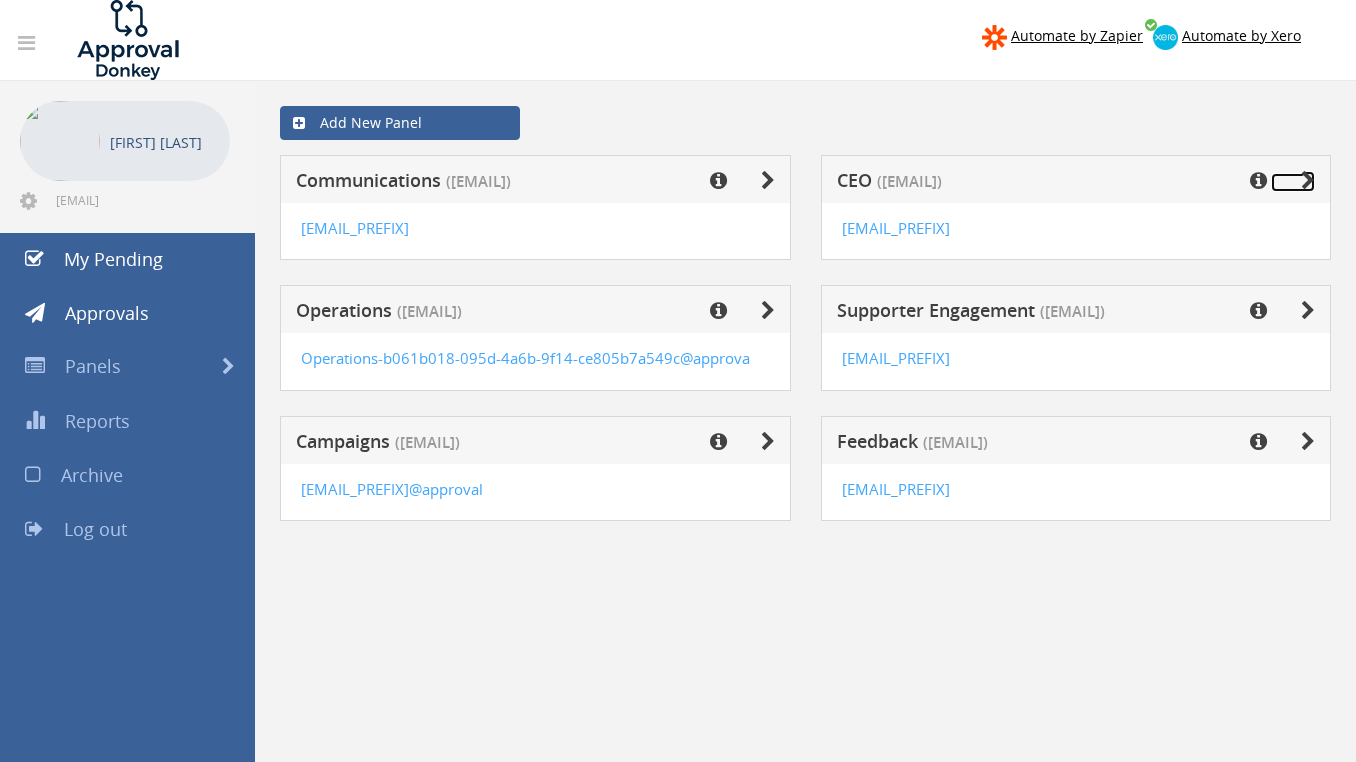 click at bounding box center (1293, 182) 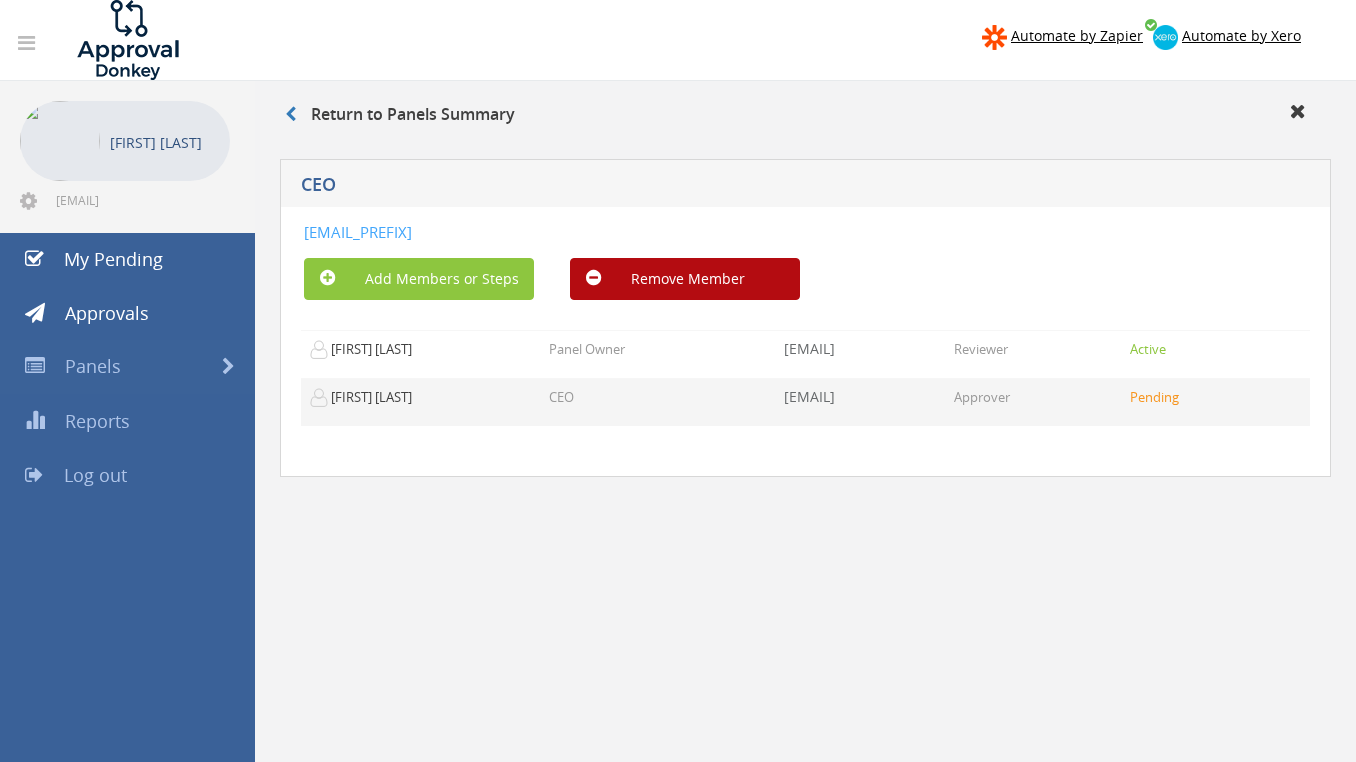 click on "Pending" at bounding box center [1154, 397] 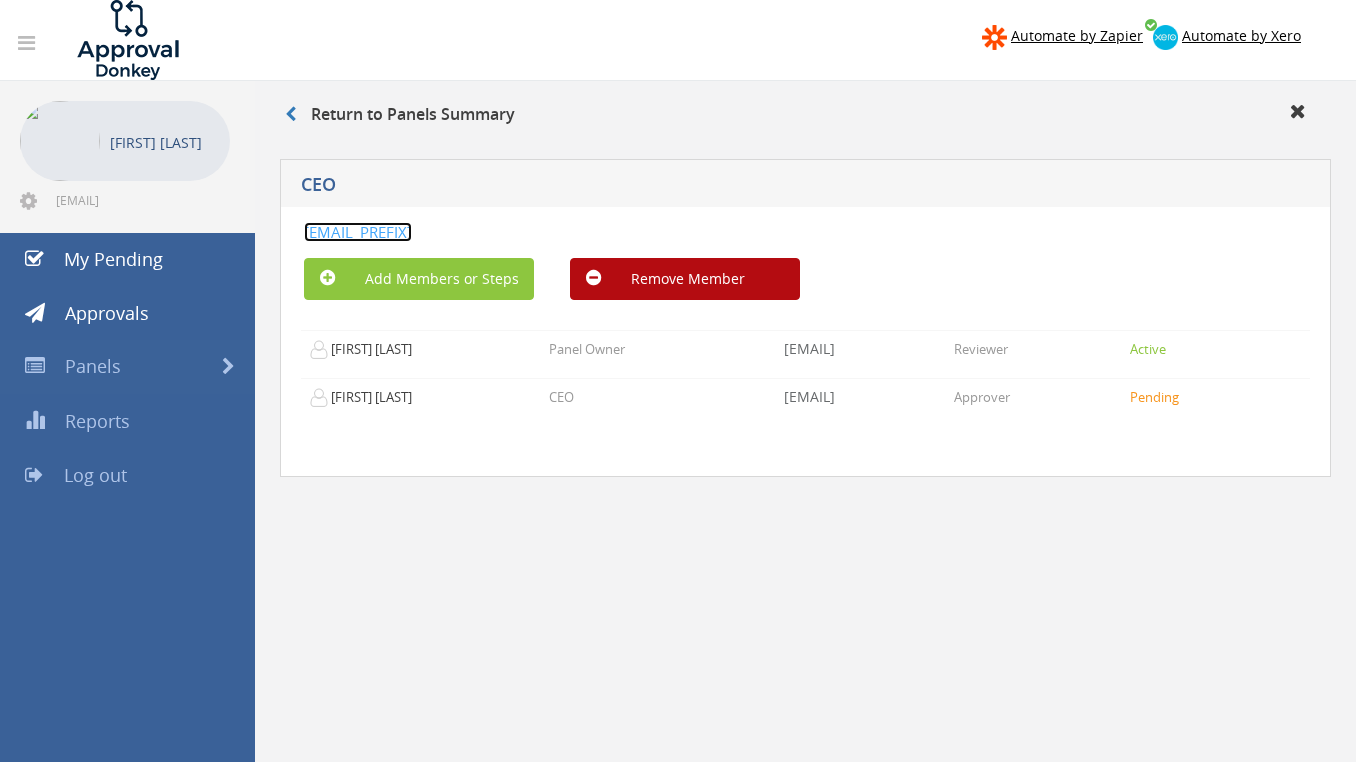 click on "[EMAIL_PREFIX]" at bounding box center (358, 232) 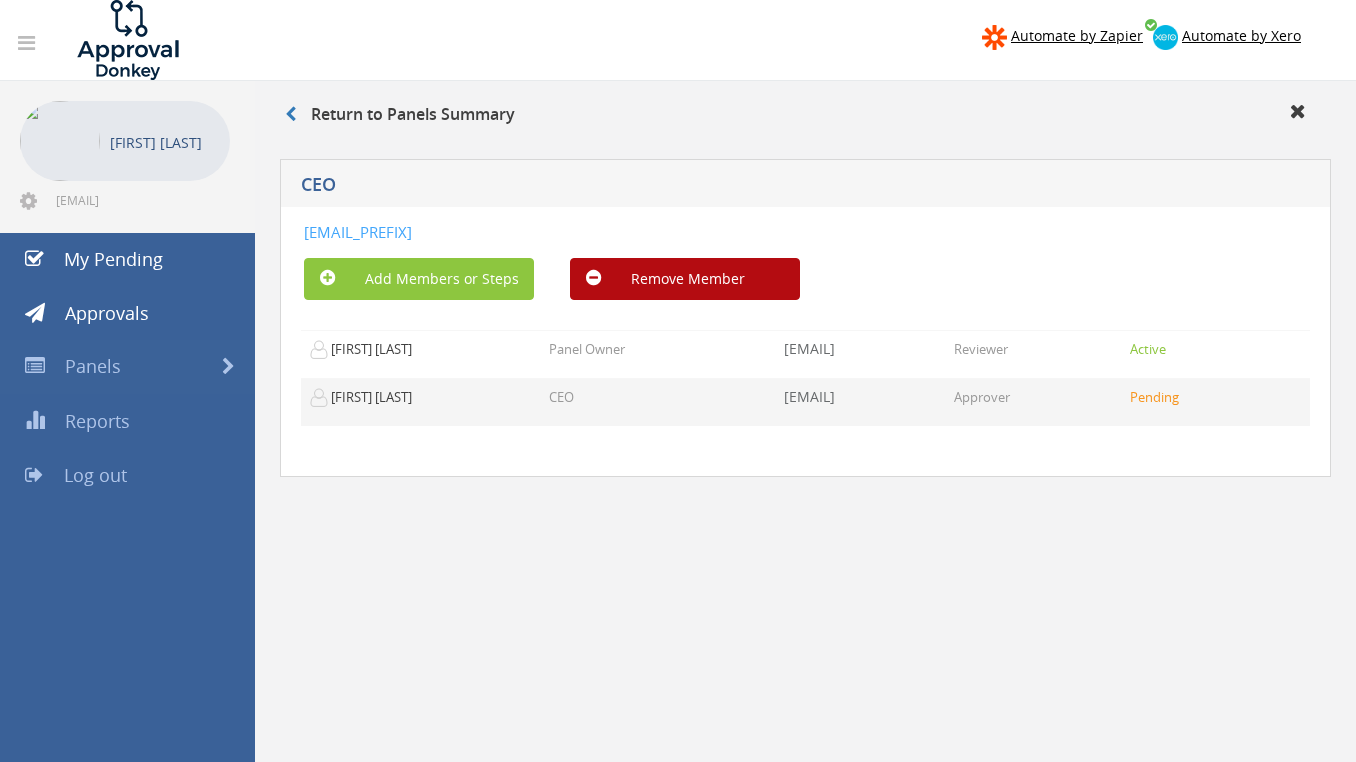 click on "[FIRST] [LAST]" at bounding box center (366, 350) 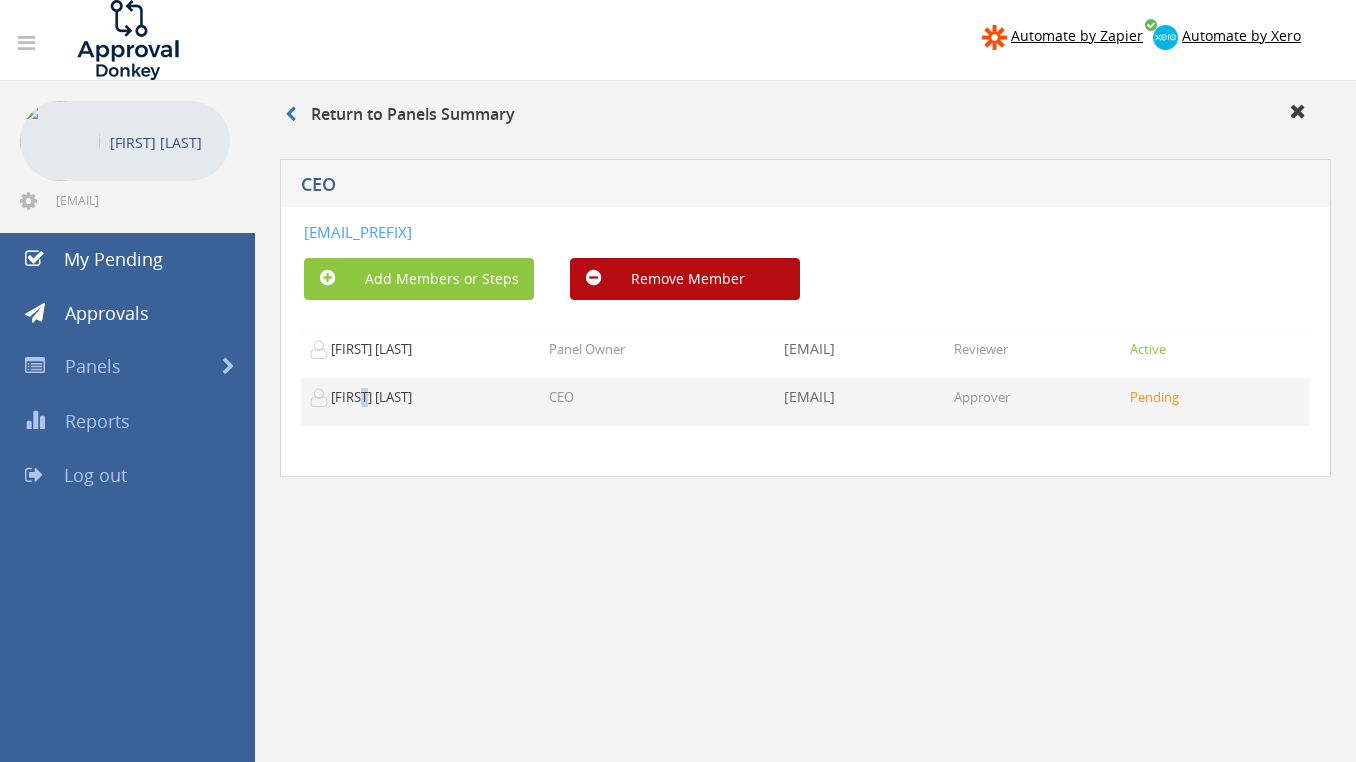 click on "[FIRST] [LAST]" at bounding box center [366, 350] 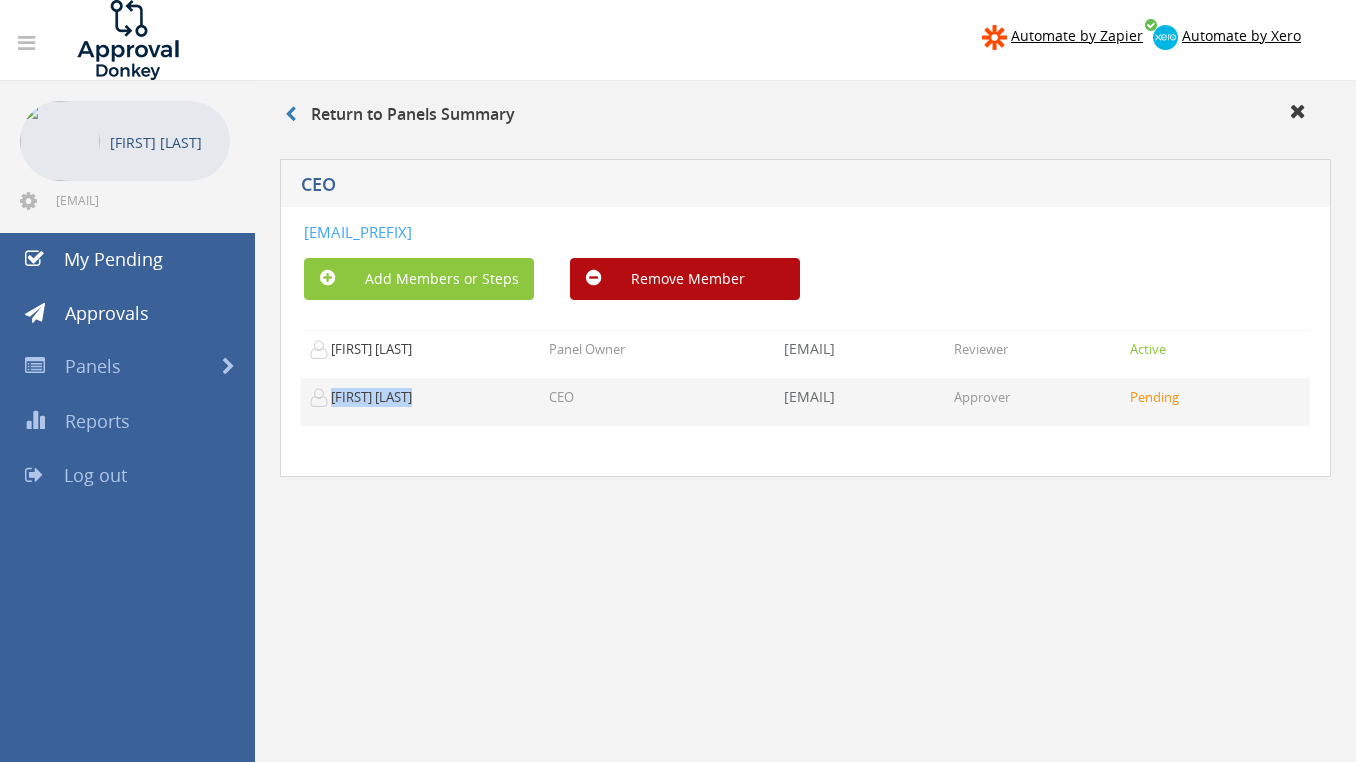 click on "[FIRST] [LAST]" at bounding box center (366, 350) 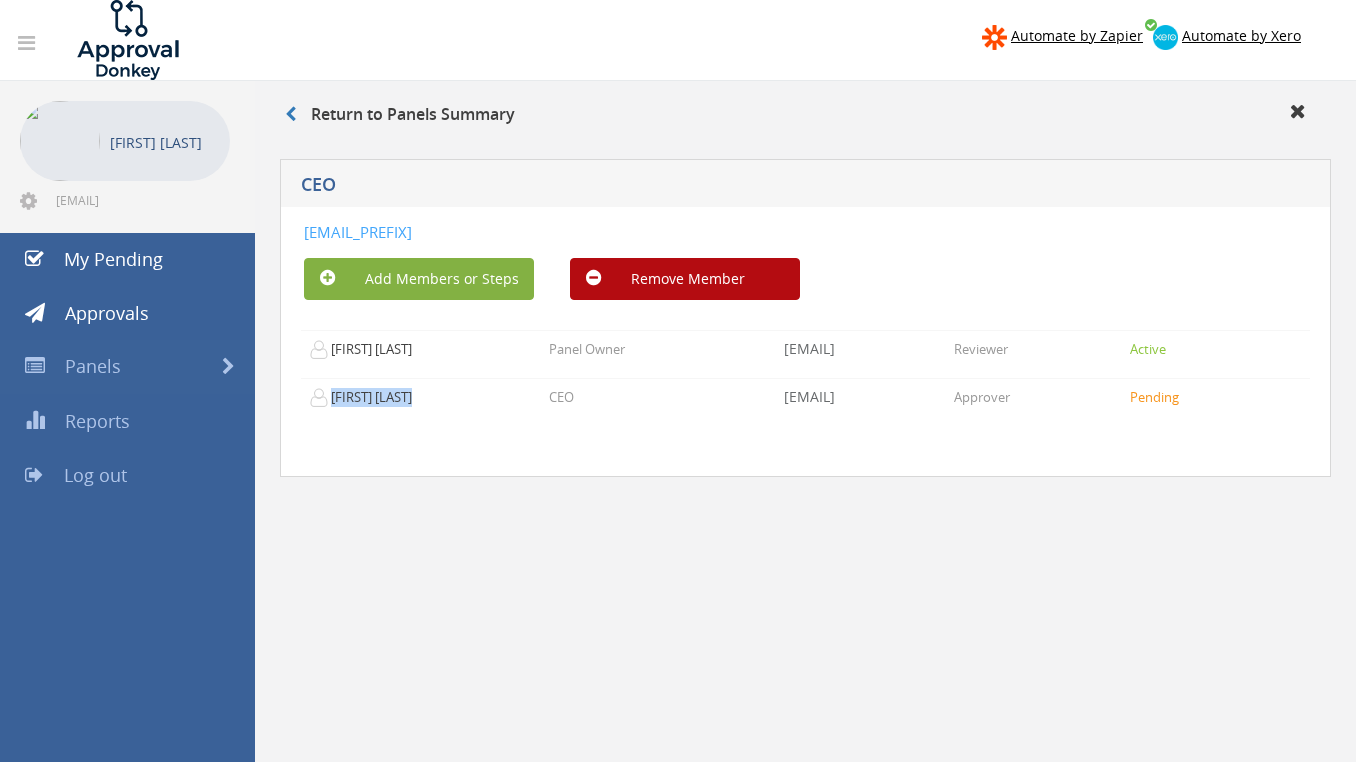click on "Add Members or Steps" at bounding box center (419, 279) 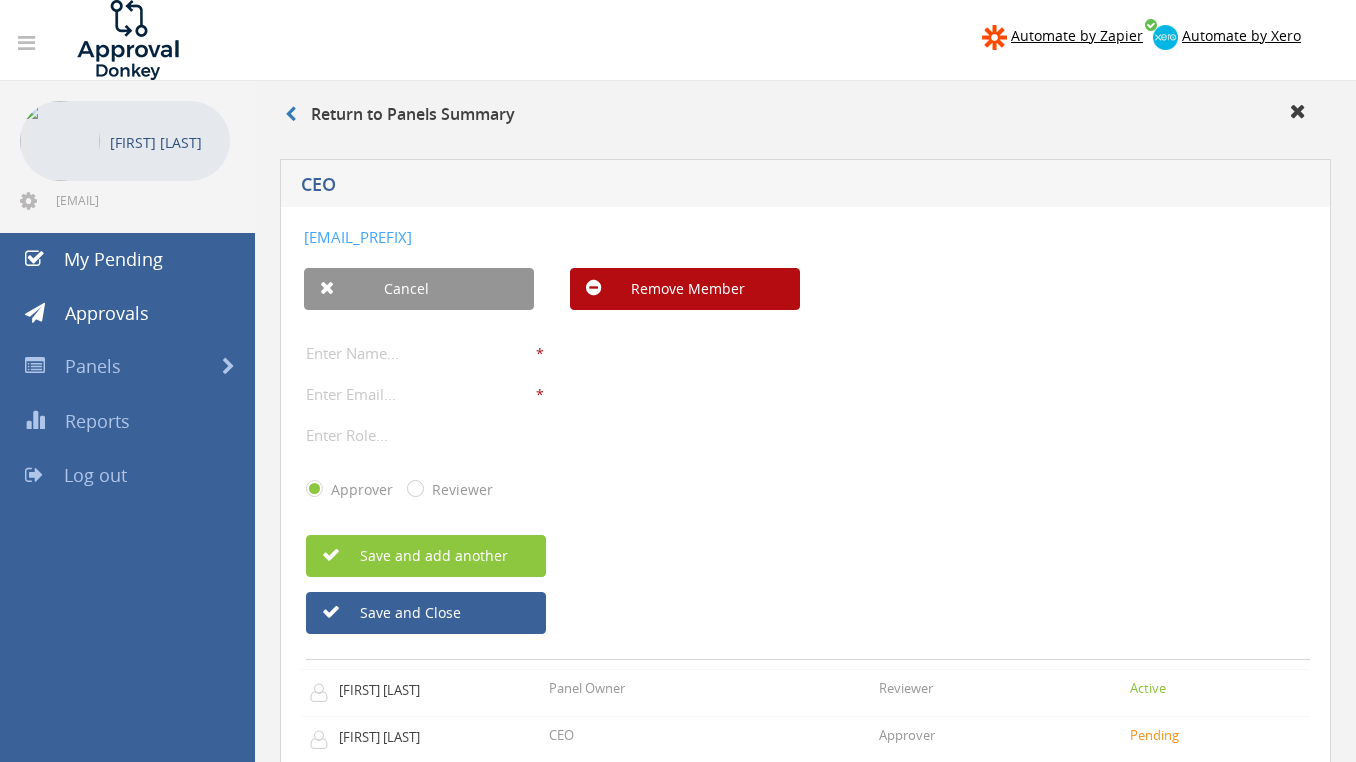 click at bounding box center [421, 353] 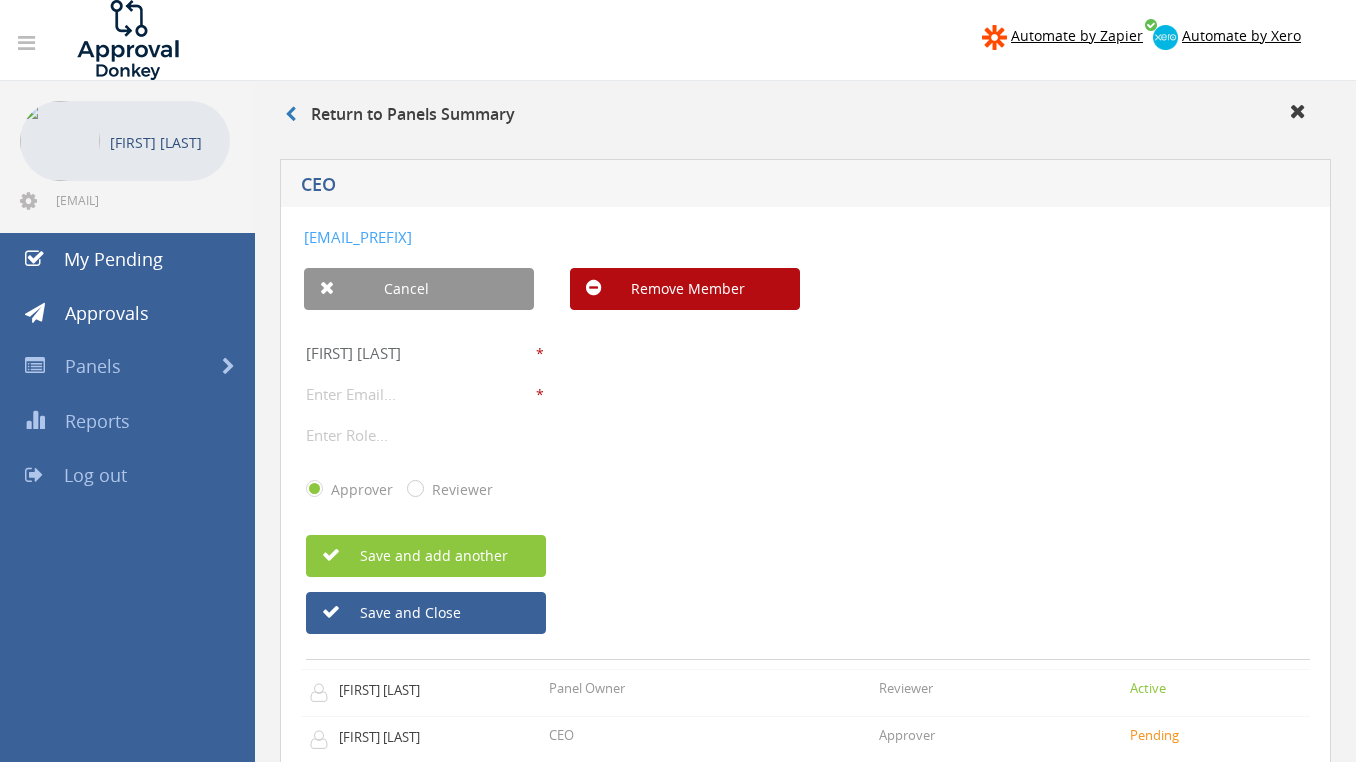 type on "[FIRST] [LAST]" 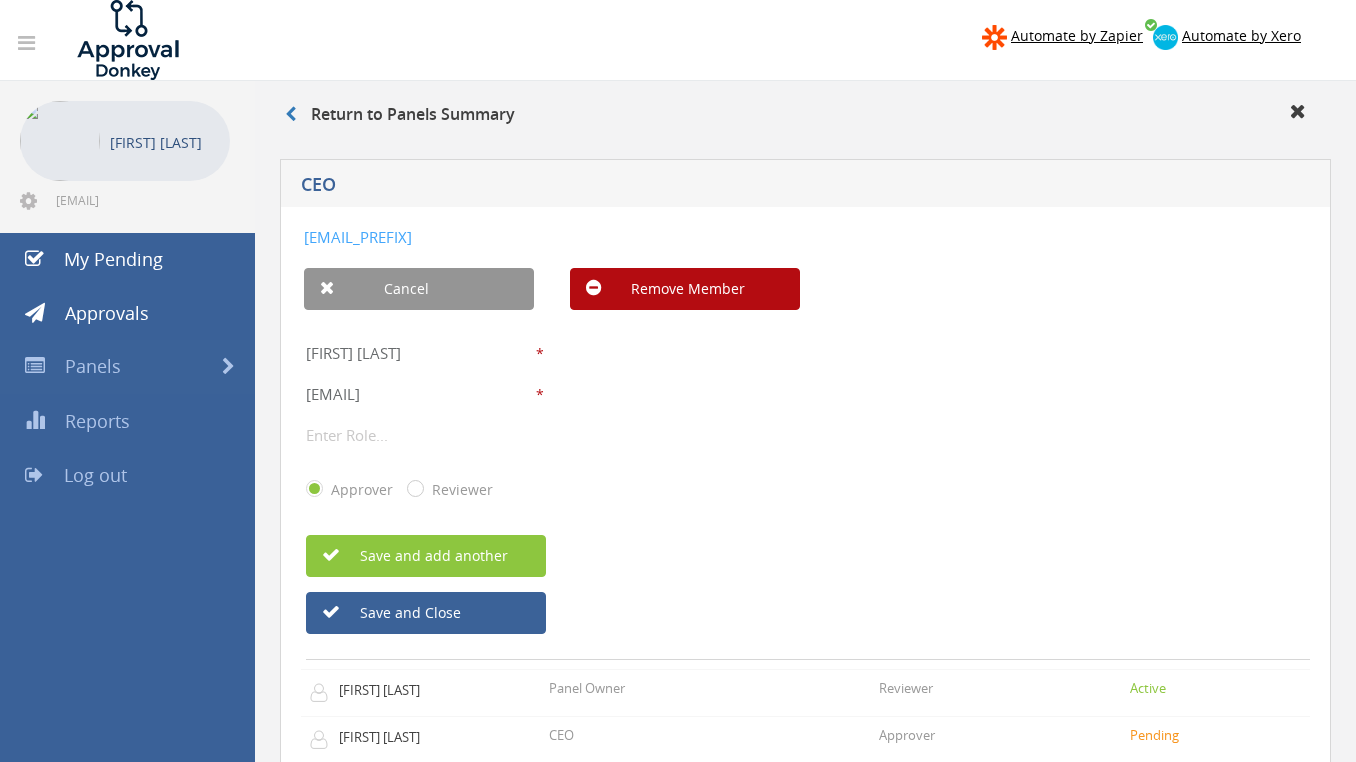 type on "[EMAIL]" 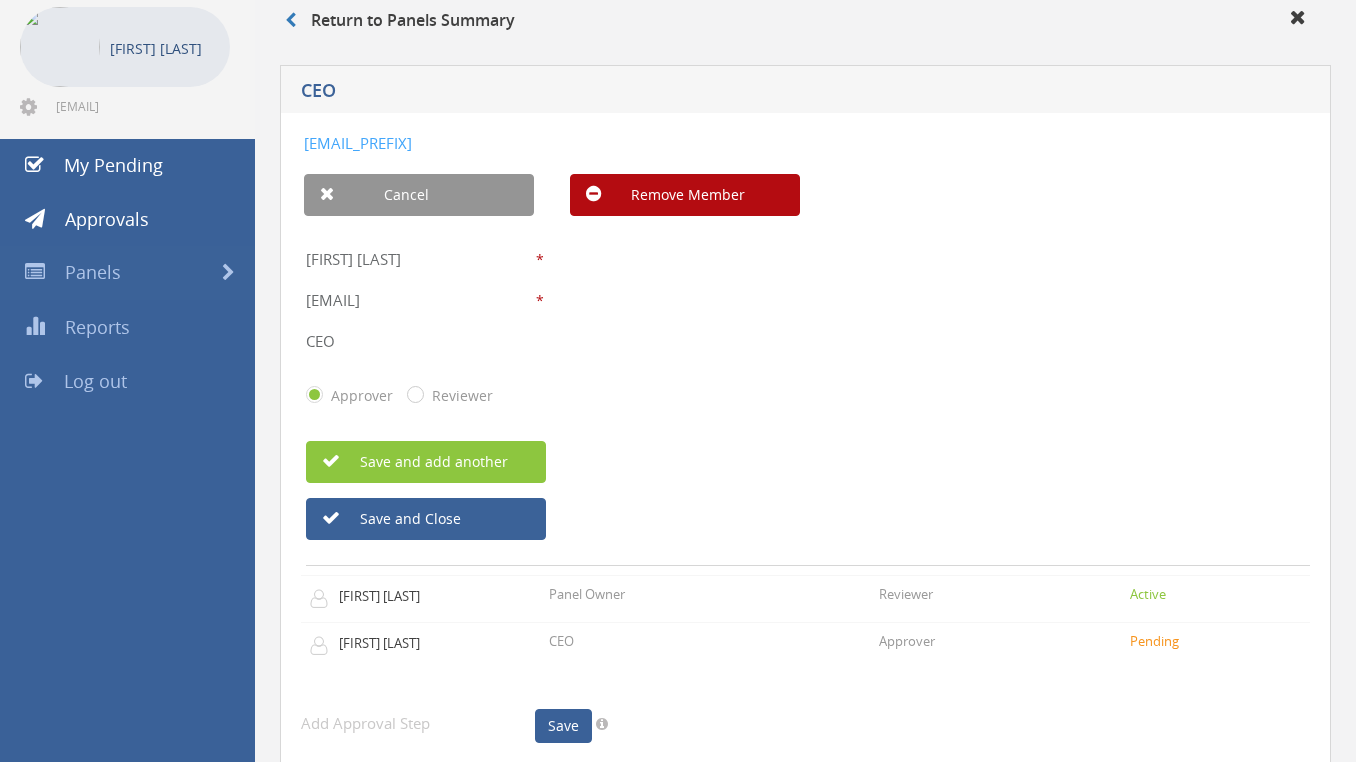scroll, scrollTop: 100, scrollLeft: 0, axis: vertical 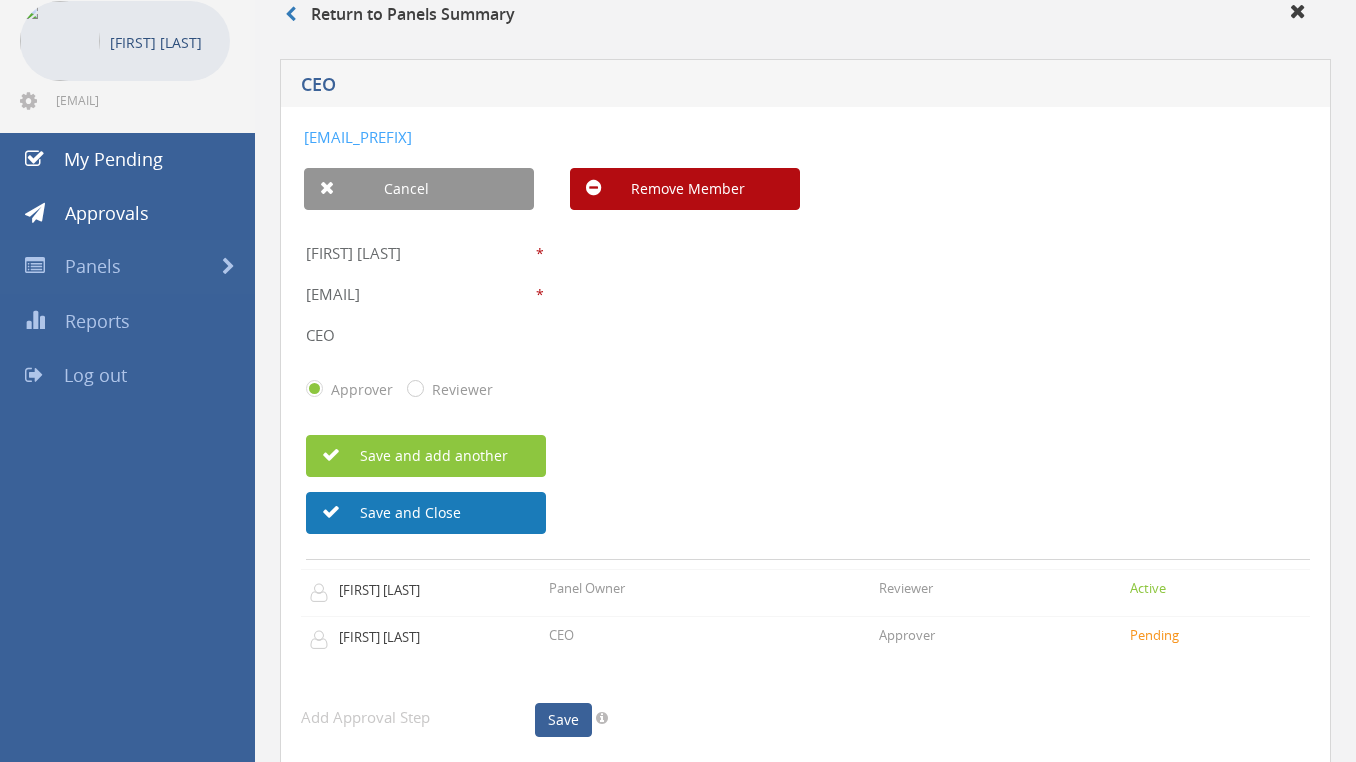 type on "CEO" 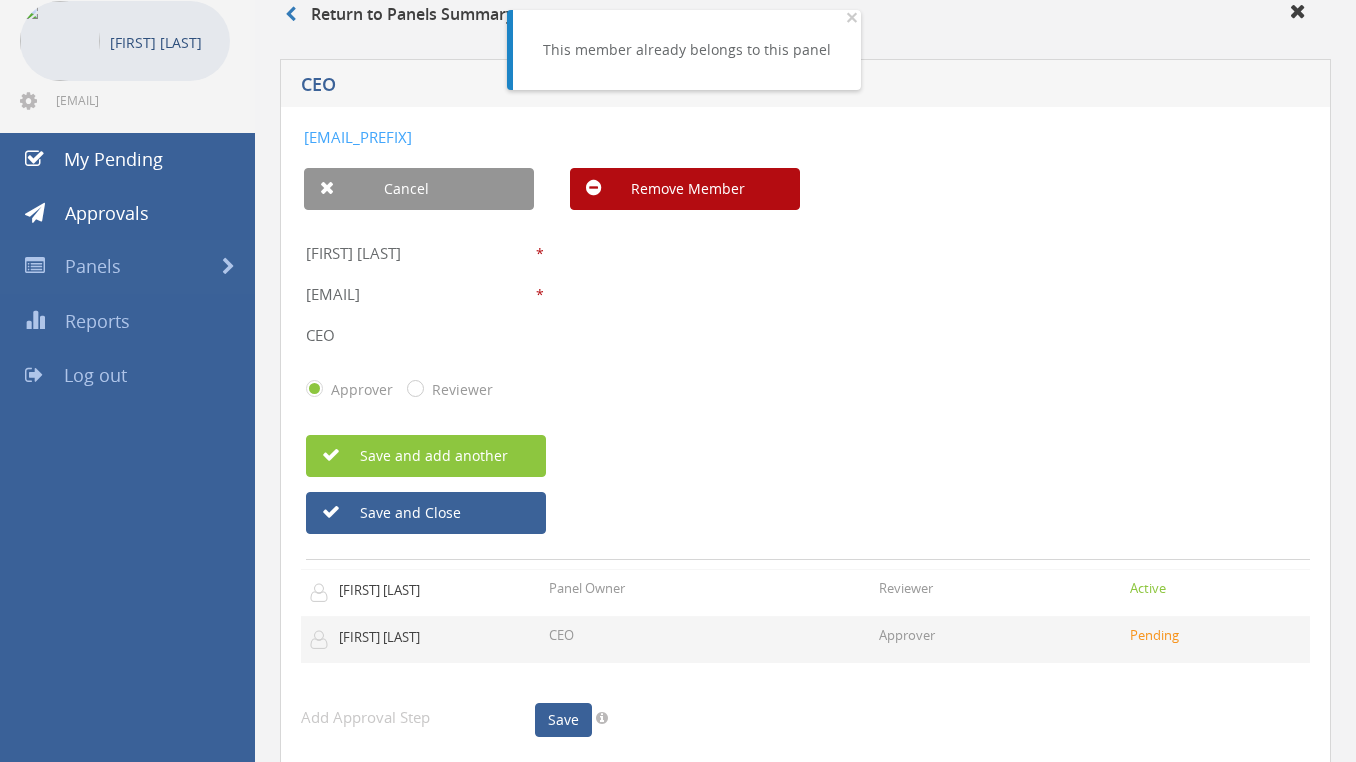 click on "[FIRST] [LAST]" at bounding box center (421, 593) 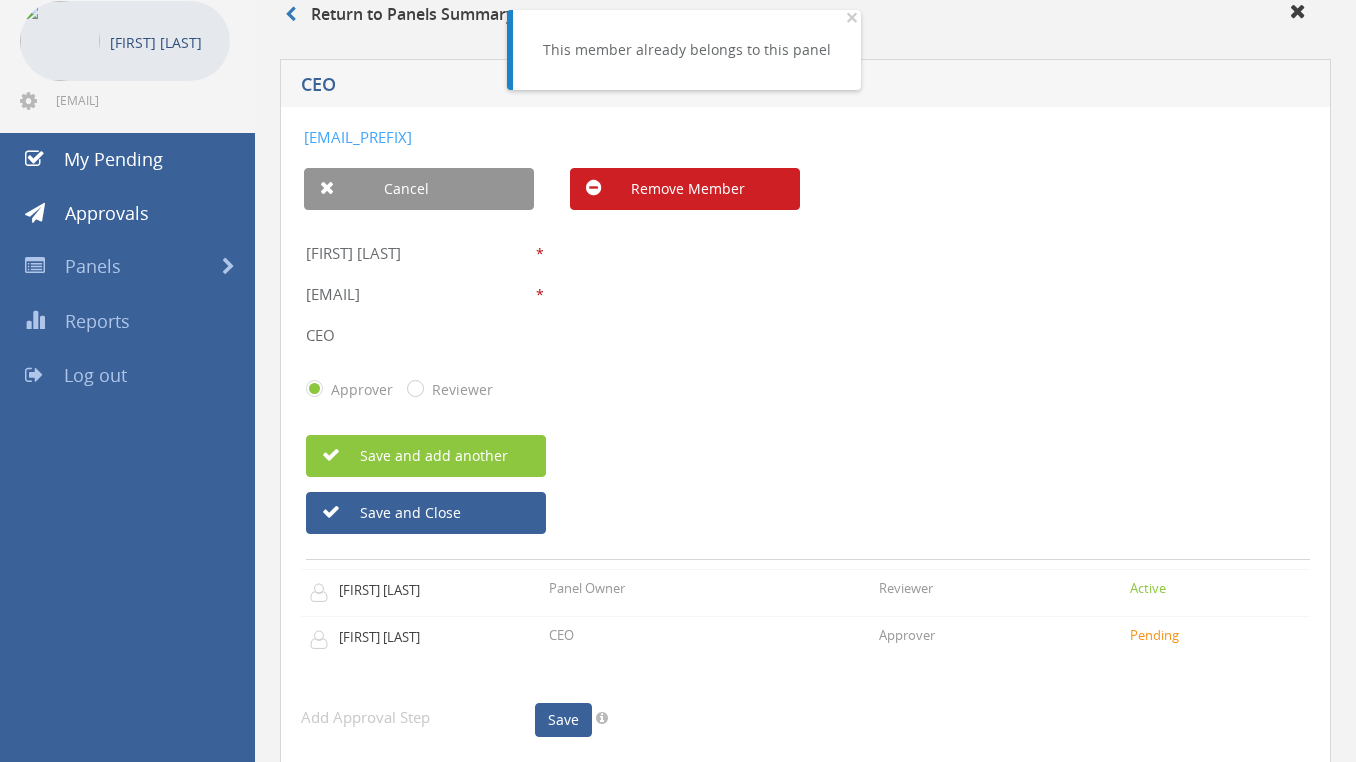 click on "Remove Member" at bounding box center (685, 189) 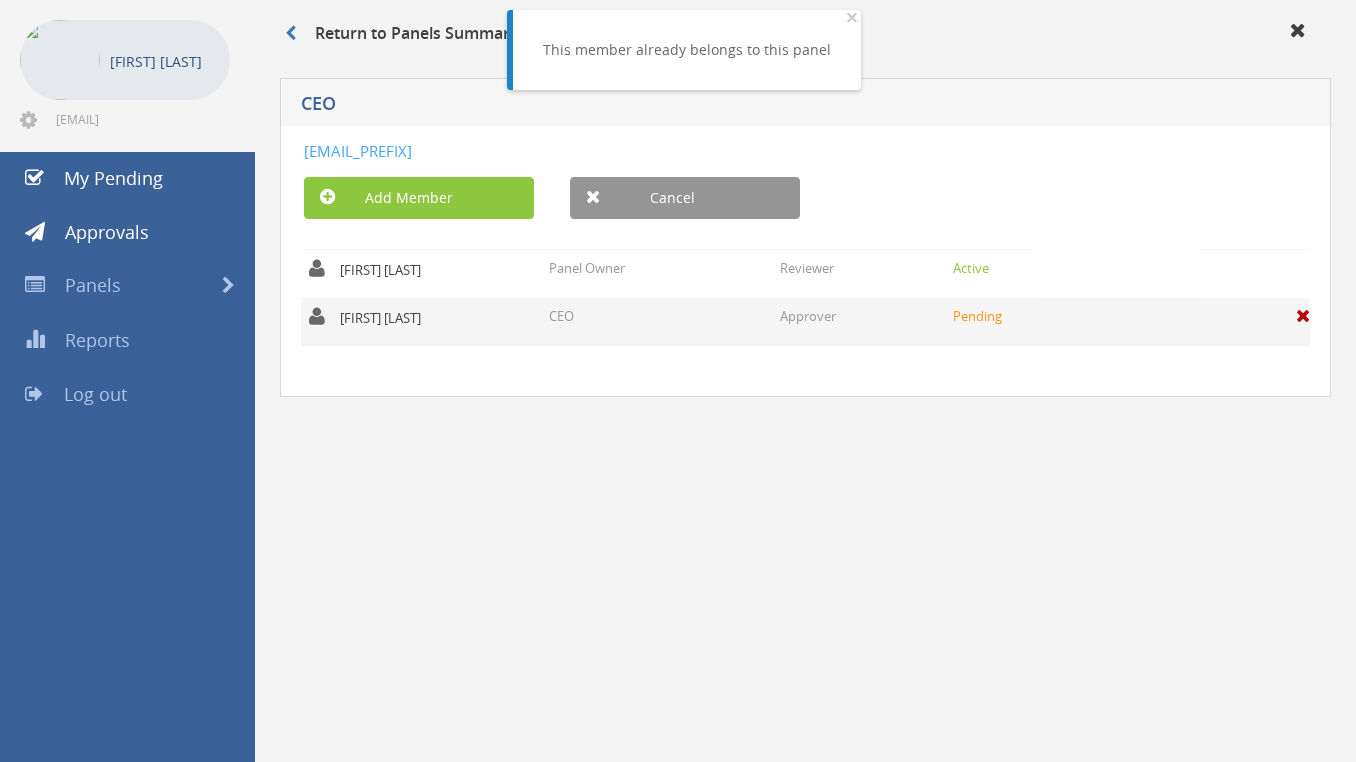 click at bounding box center (1303, 316) 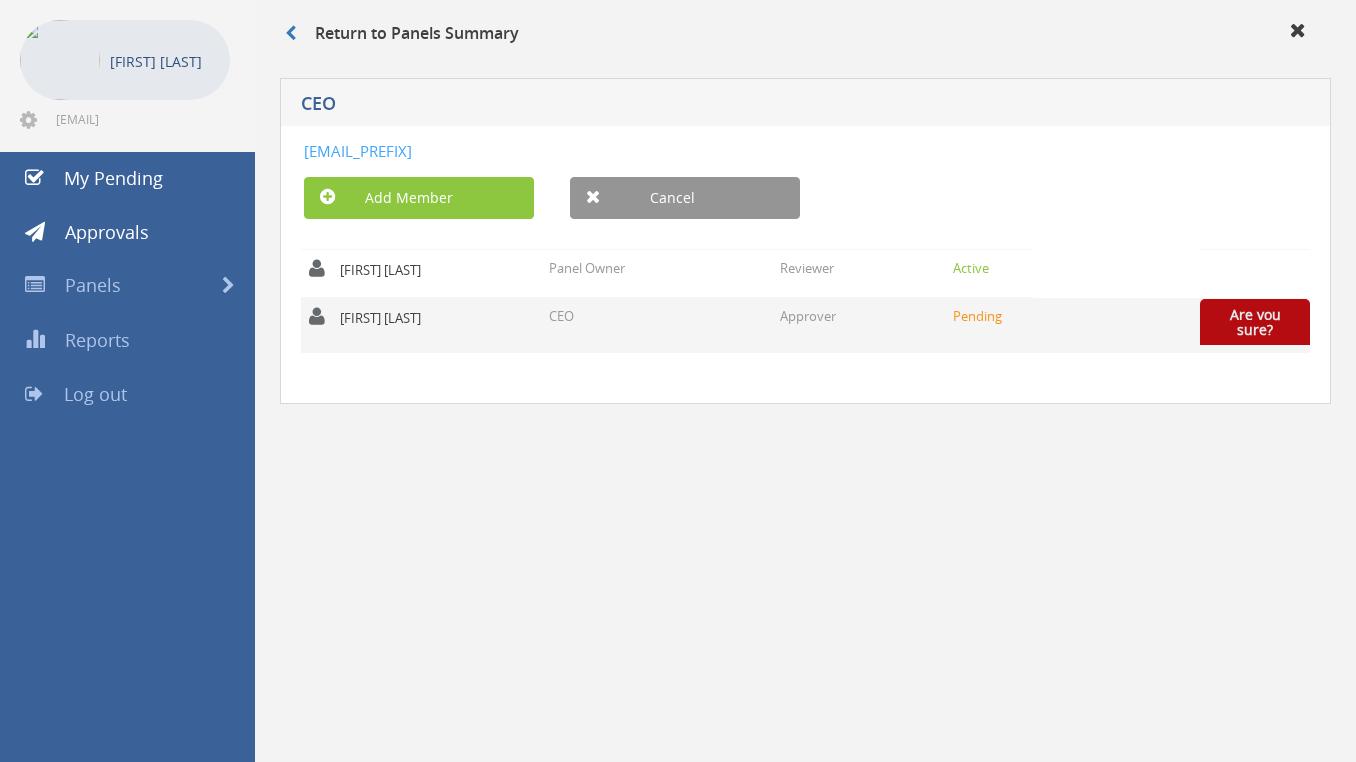 click on "Are you sure?" at bounding box center [1255, 322] 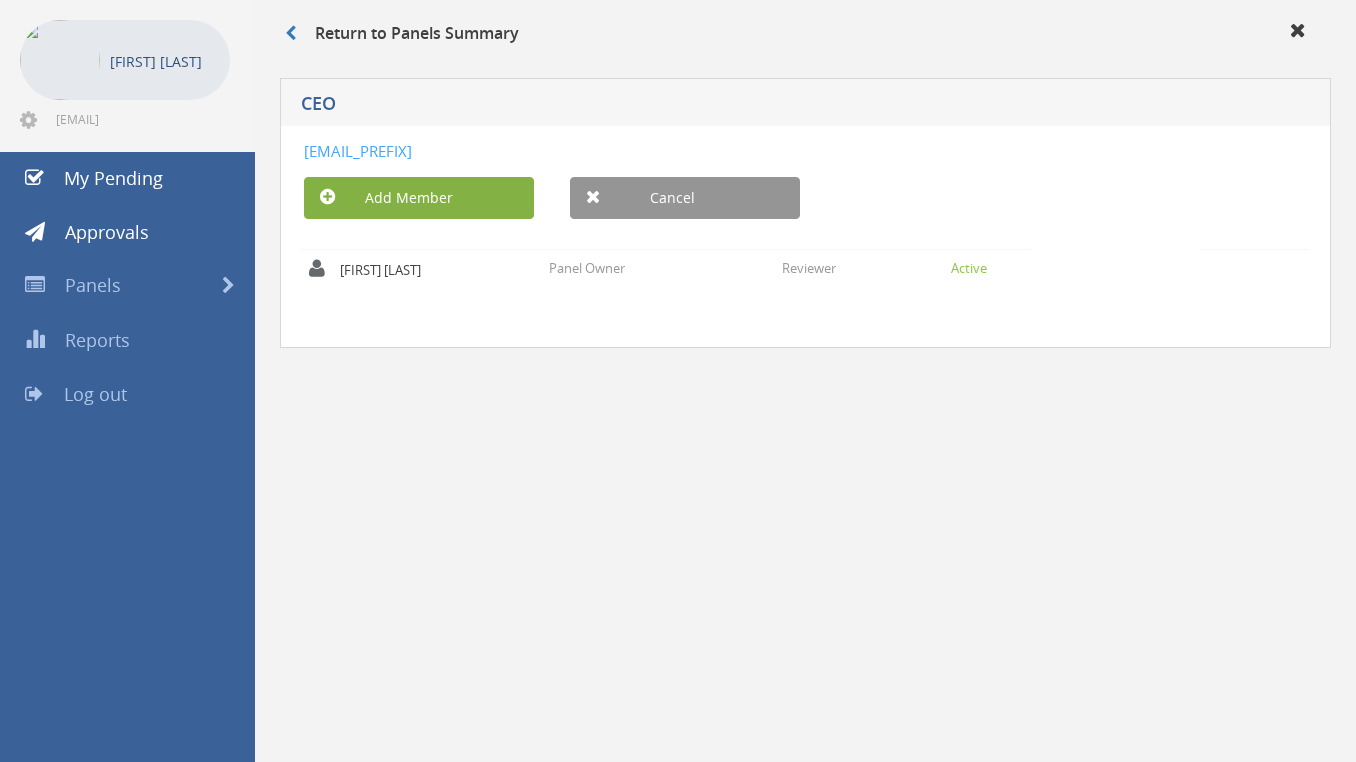 click on "Add Member" at bounding box center (419, 198) 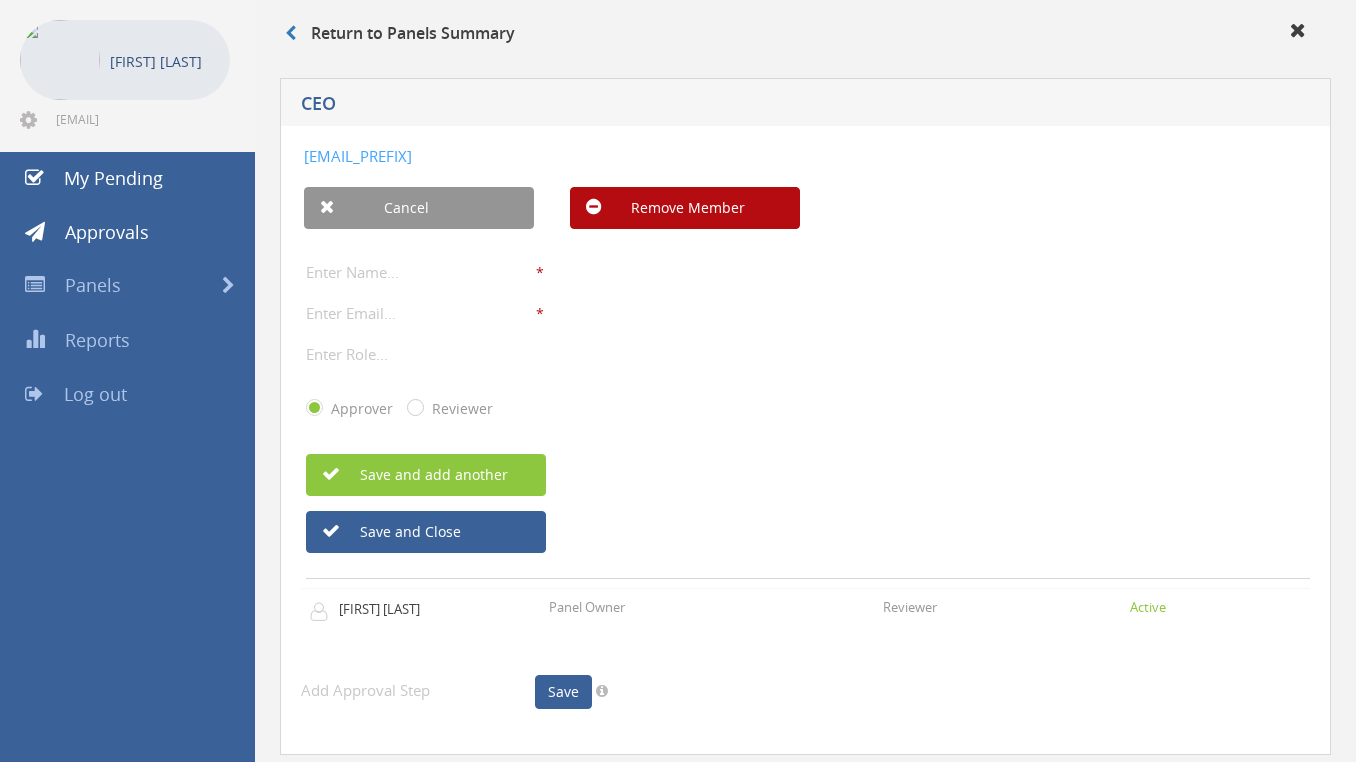 click at bounding box center [421, 272] 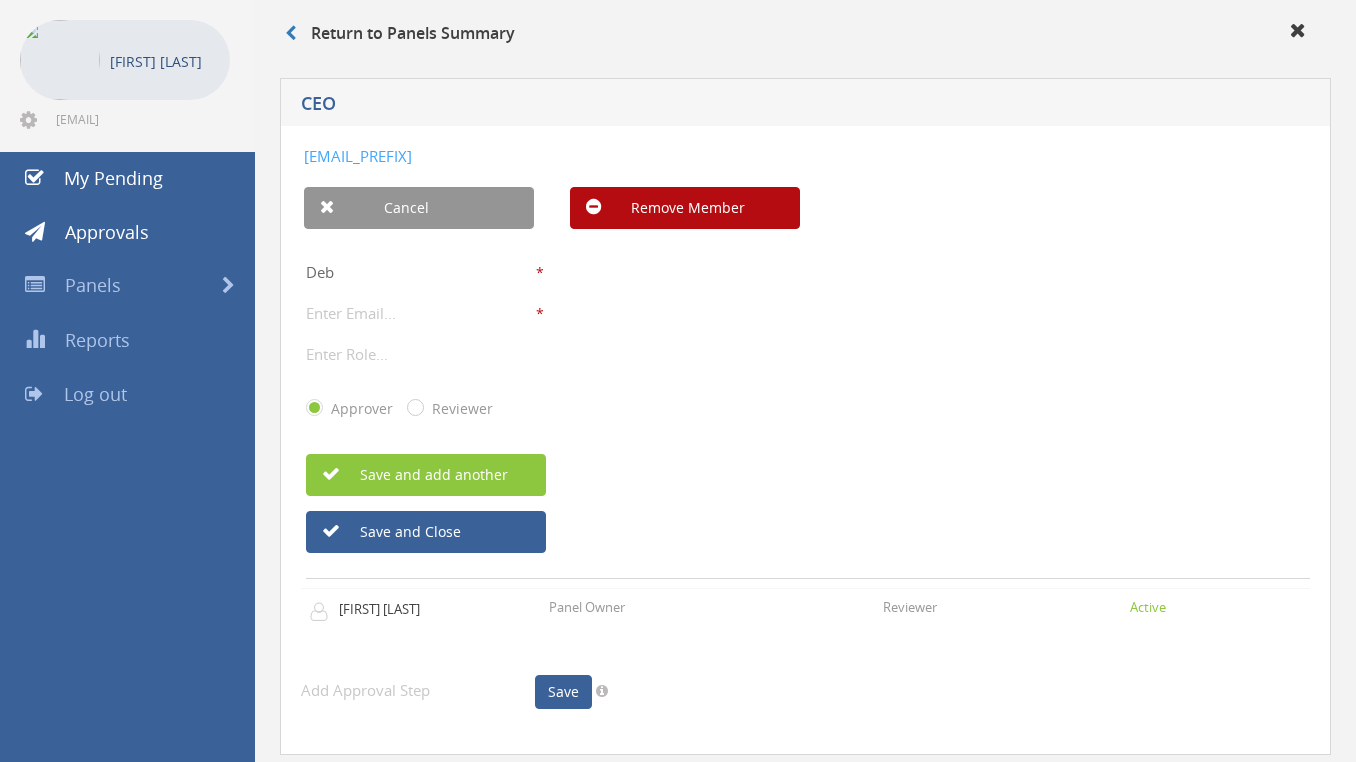type on "[FIRST] [LAST]" 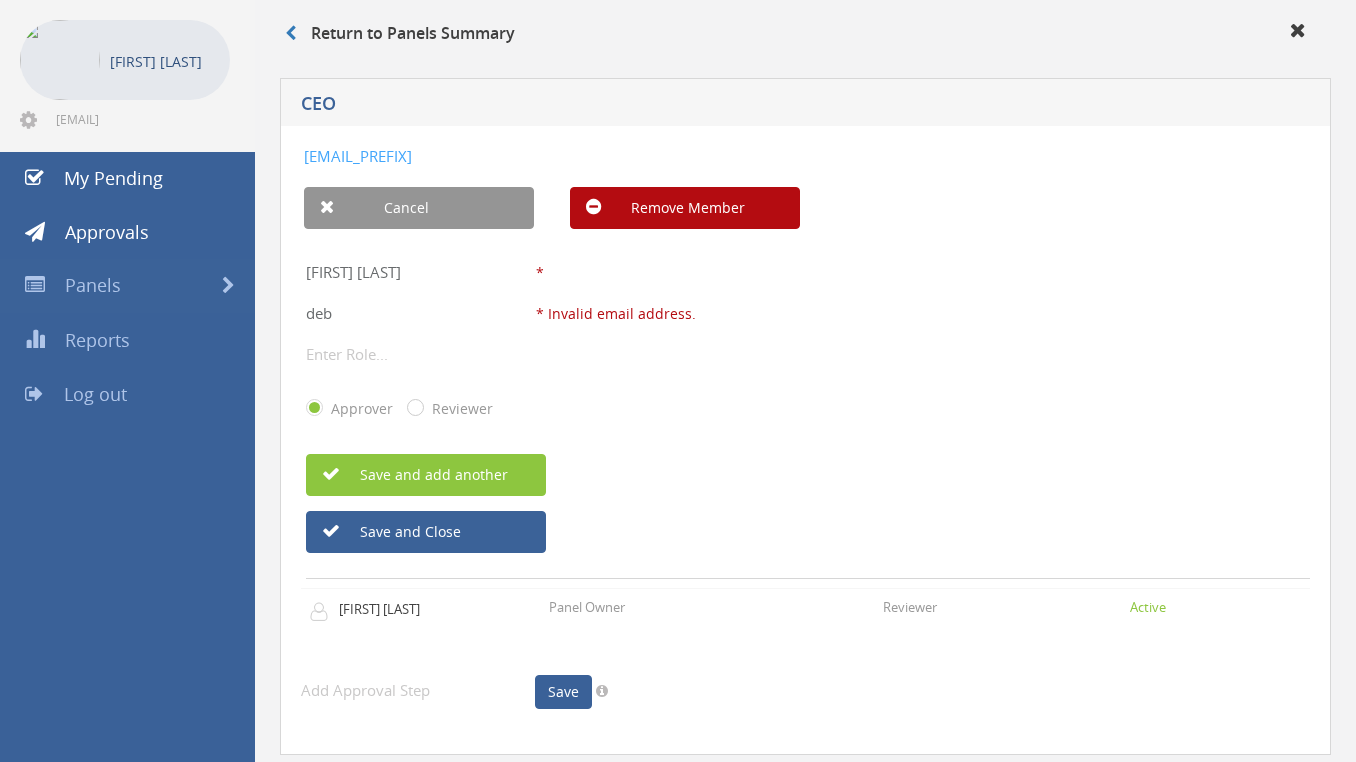 type on "[EMAIL]" 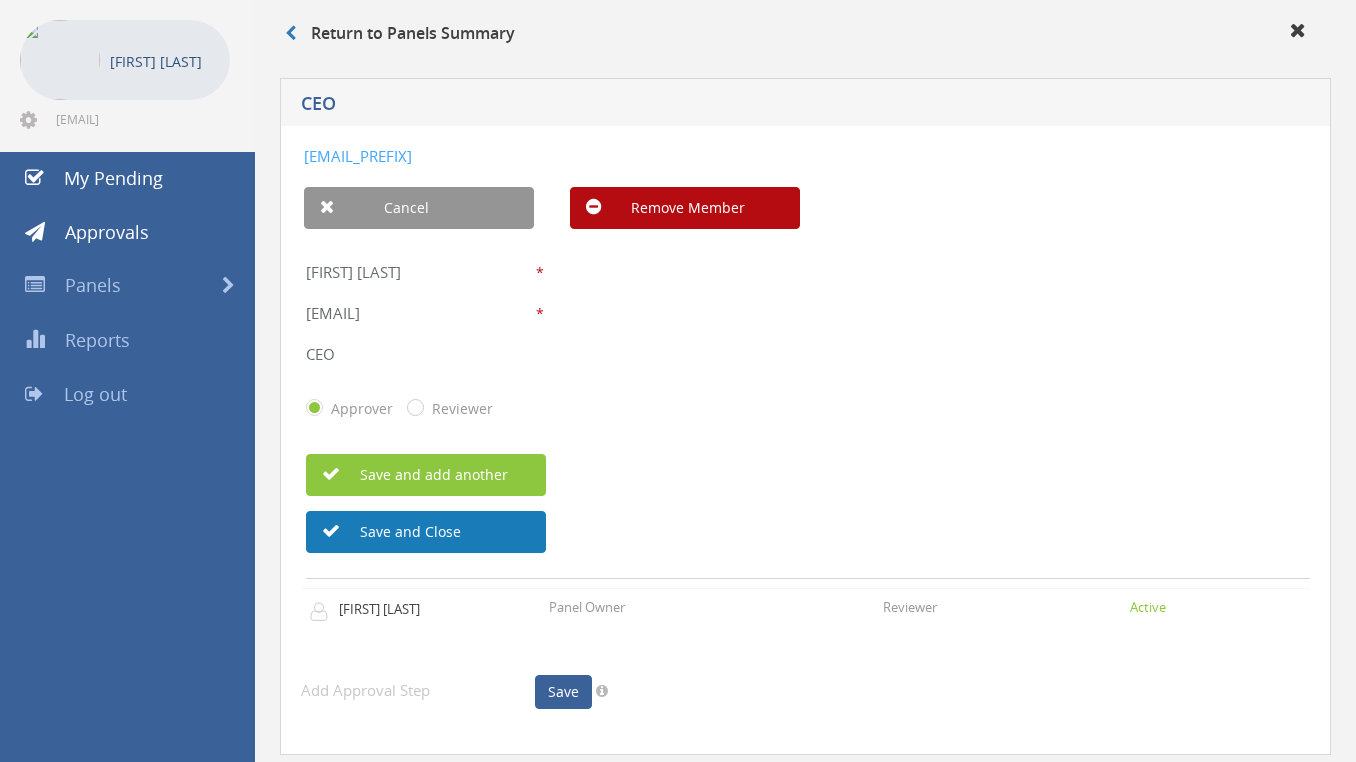 type on "CEO" 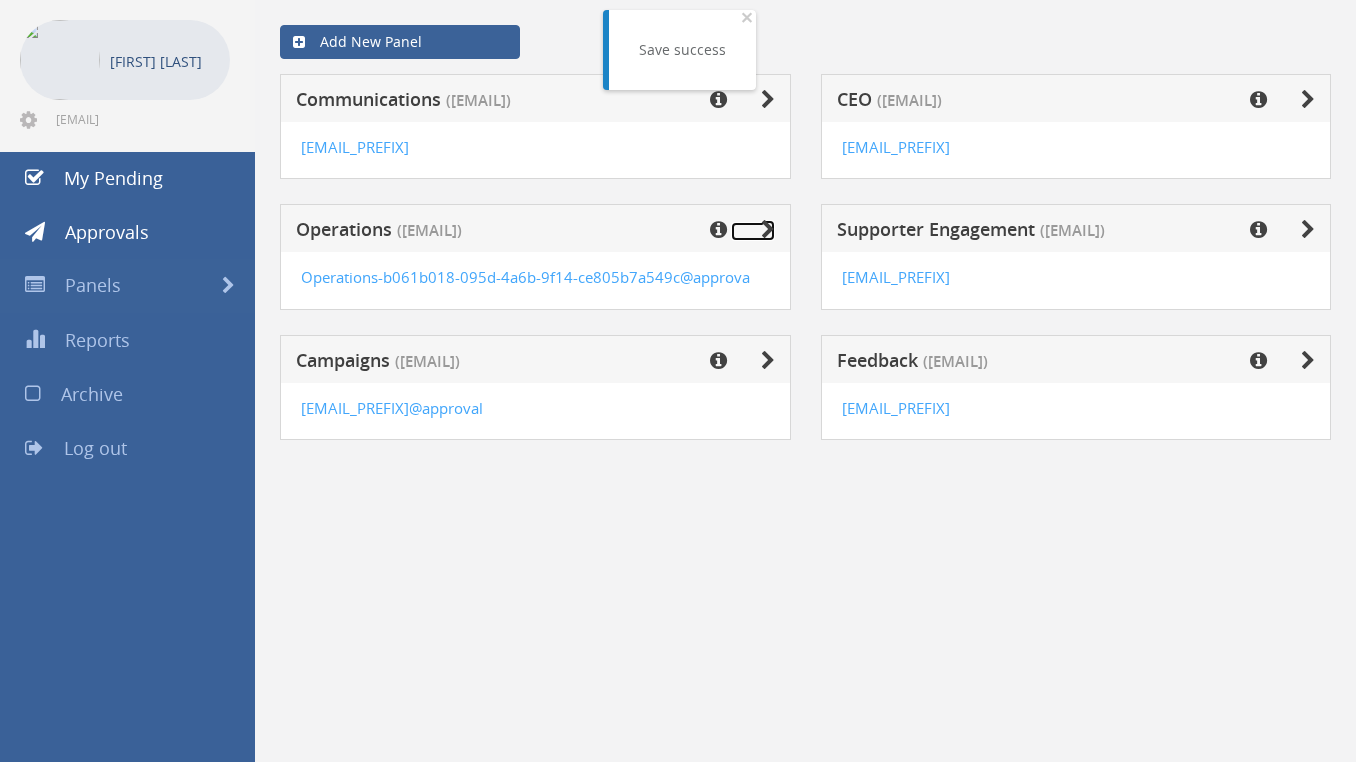 click at bounding box center (768, 230) 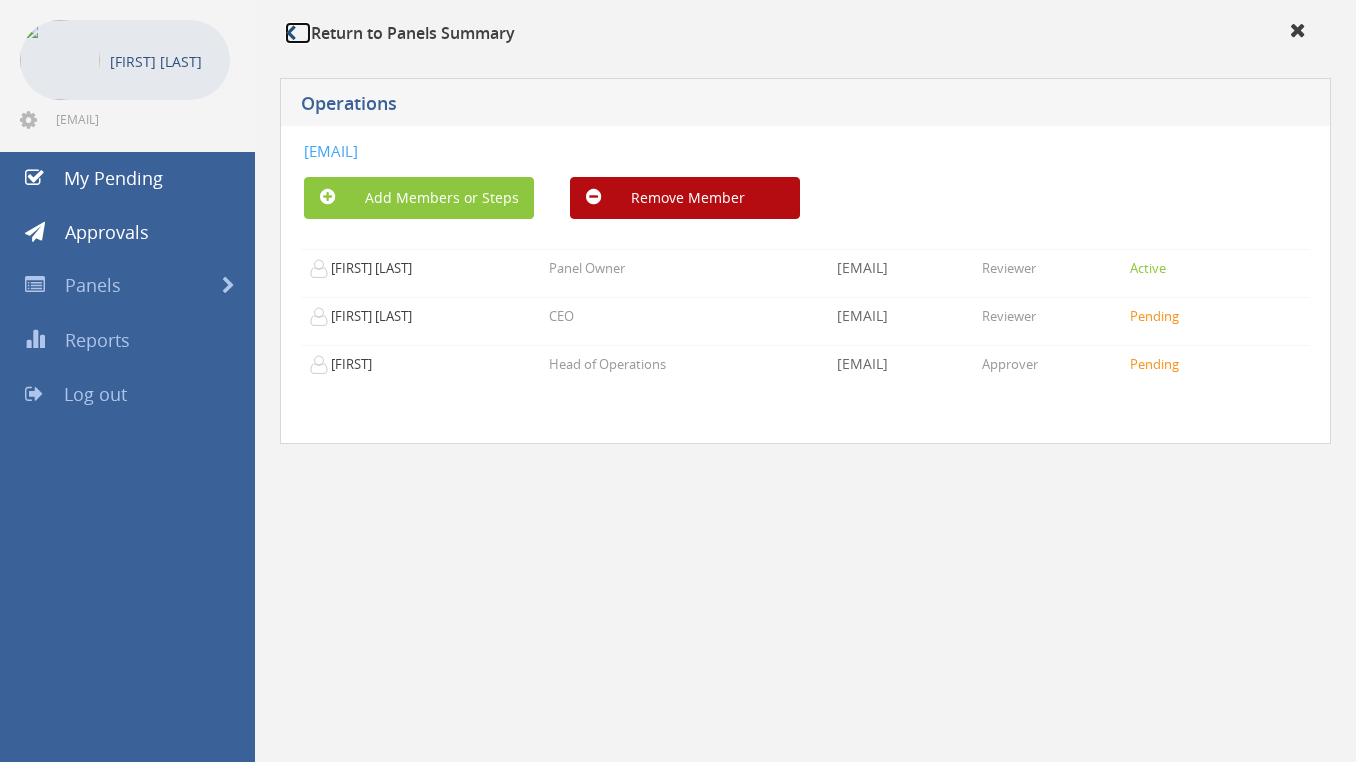 click at bounding box center [290, 33] 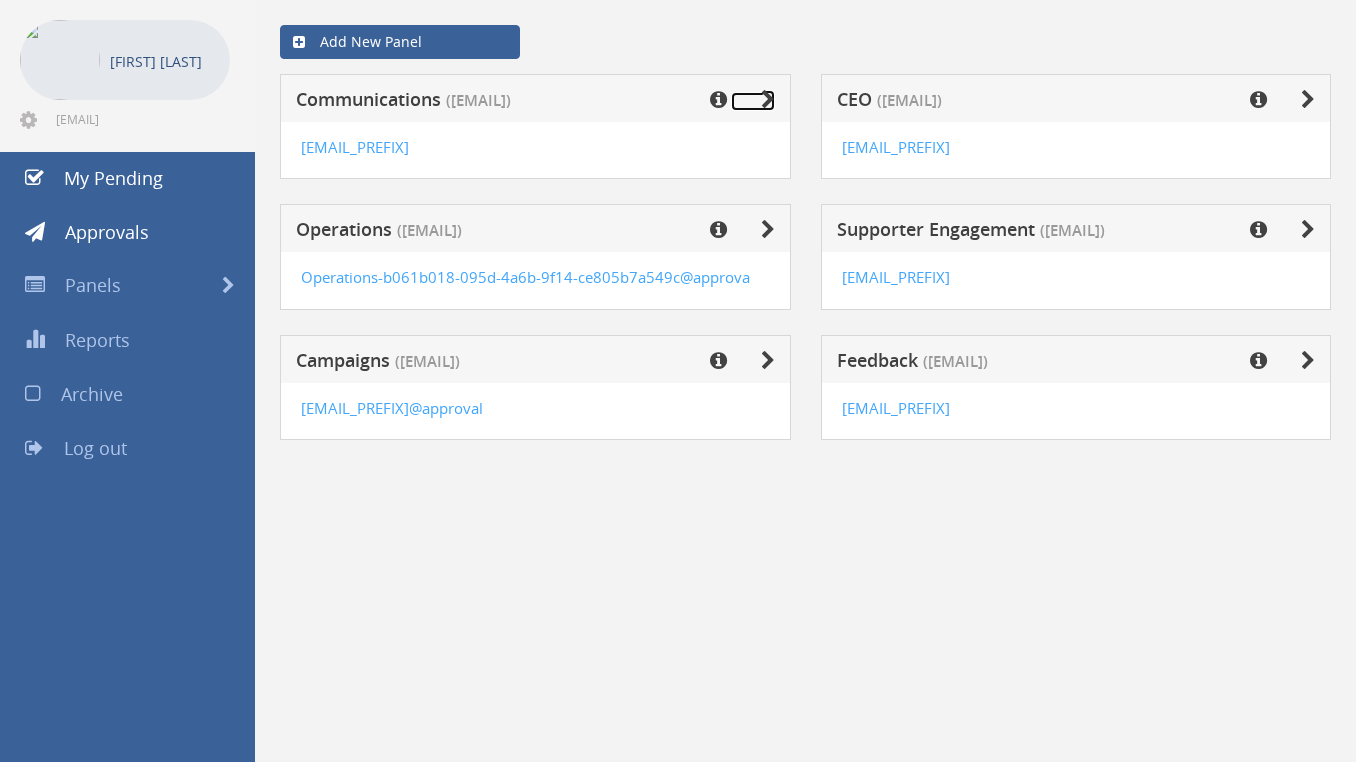click at bounding box center (768, 100) 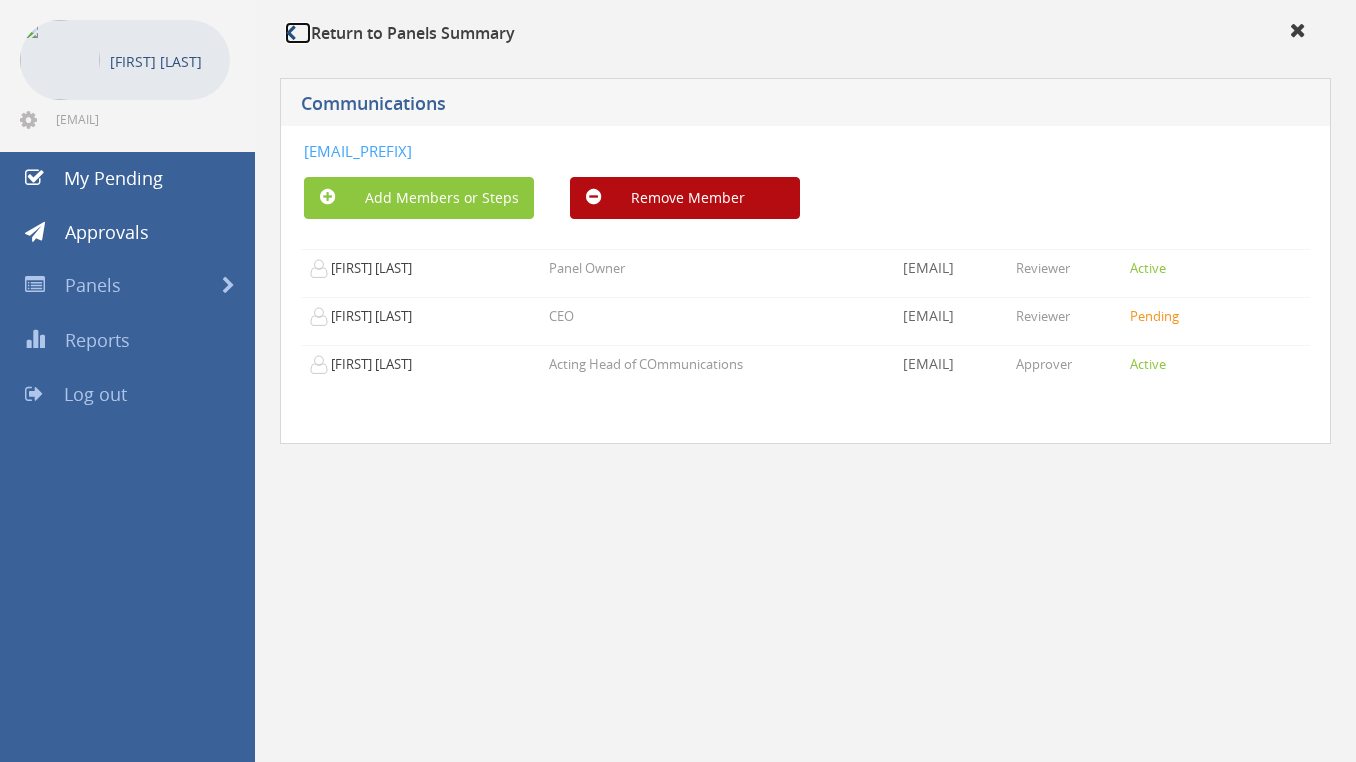 click at bounding box center (290, 33) 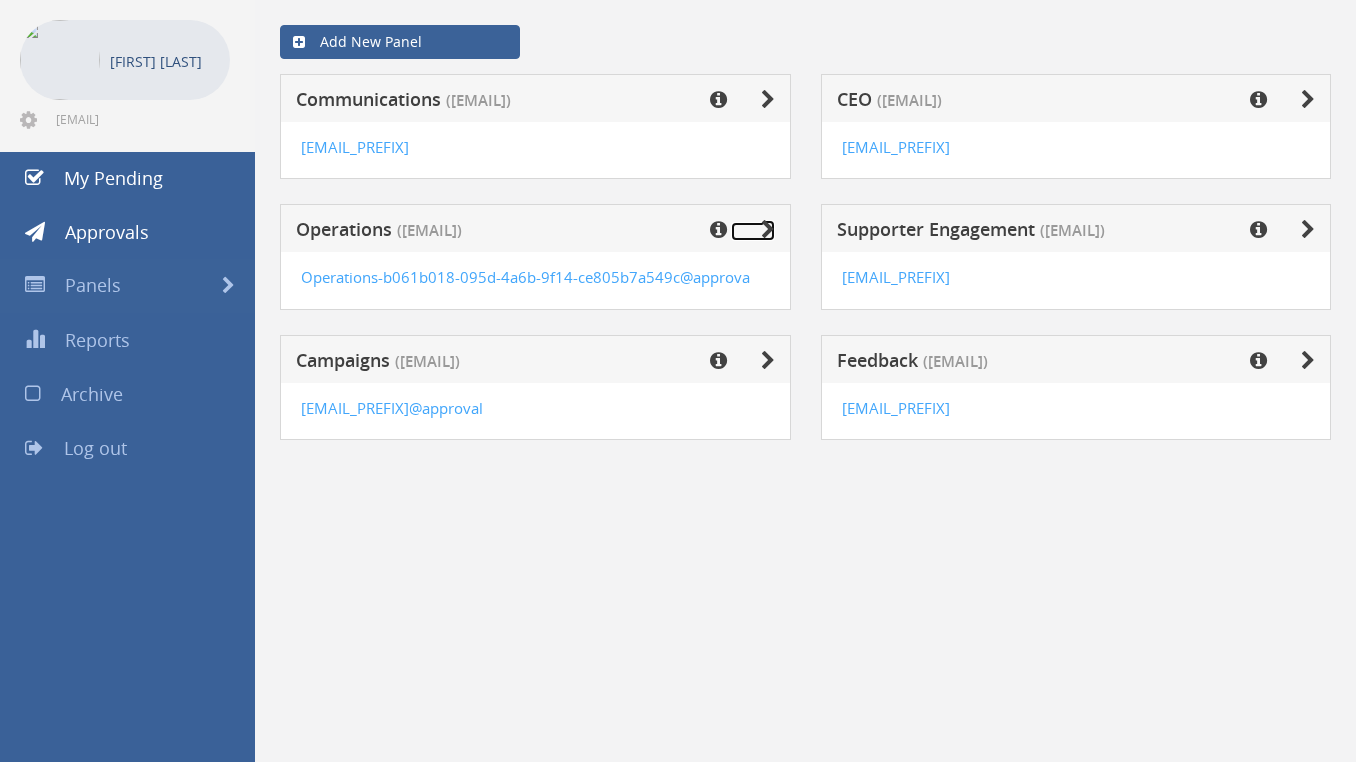 click at bounding box center (768, 230) 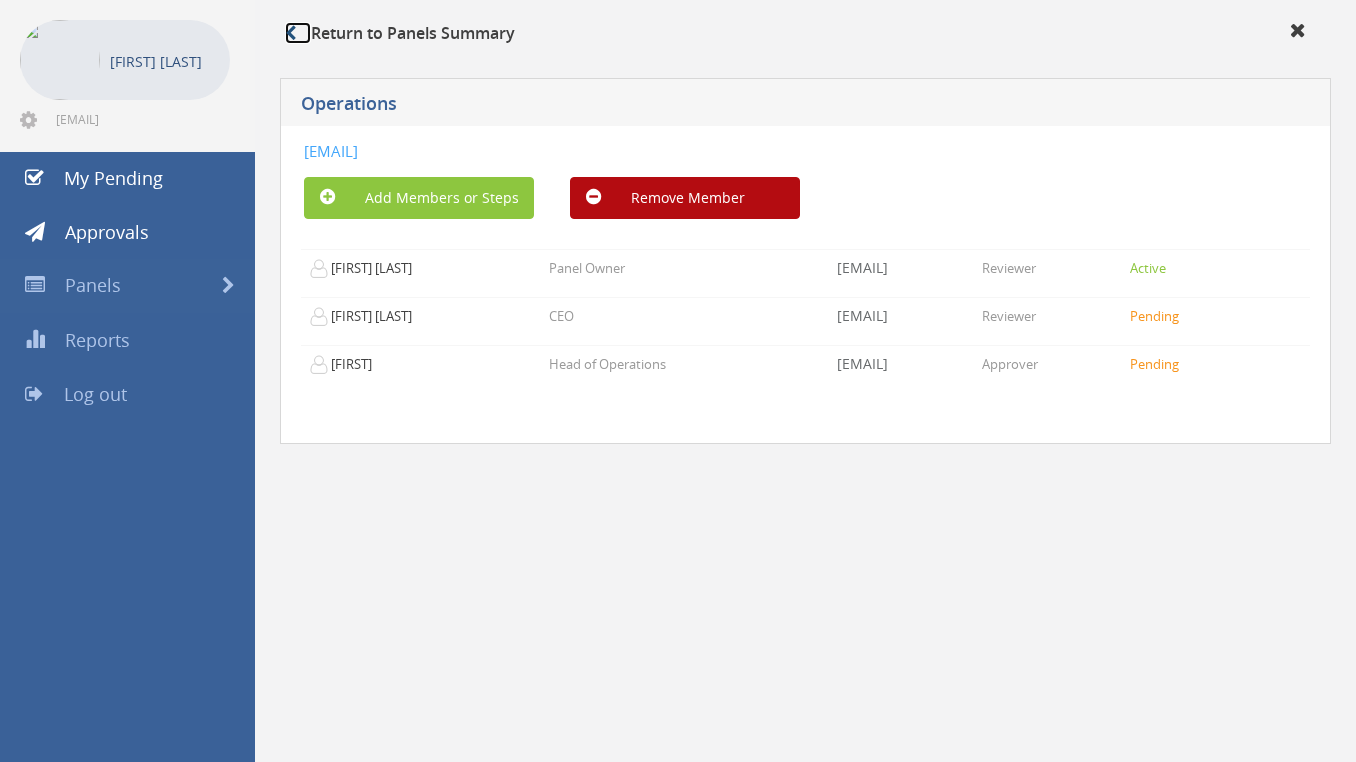 click at bounding box center (298, 33) 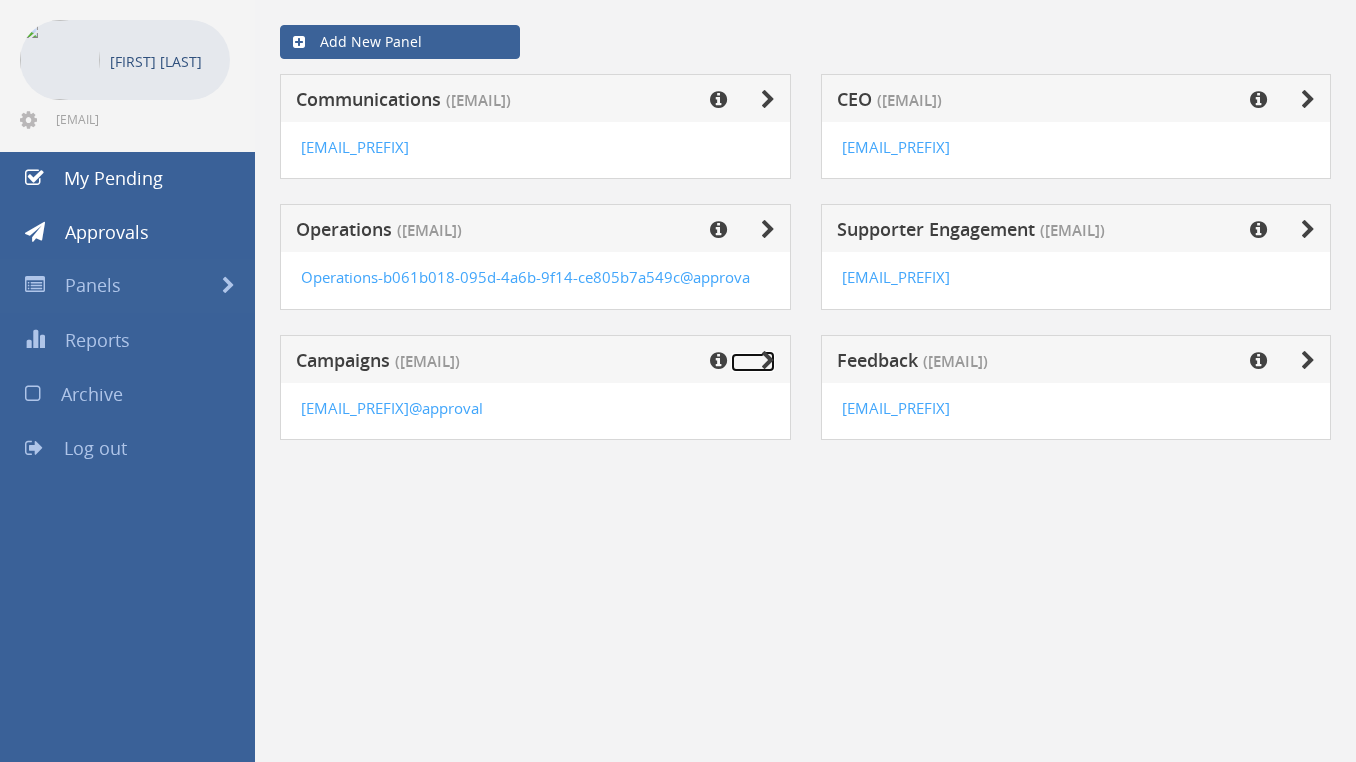 click at bounding box center [768, 361] 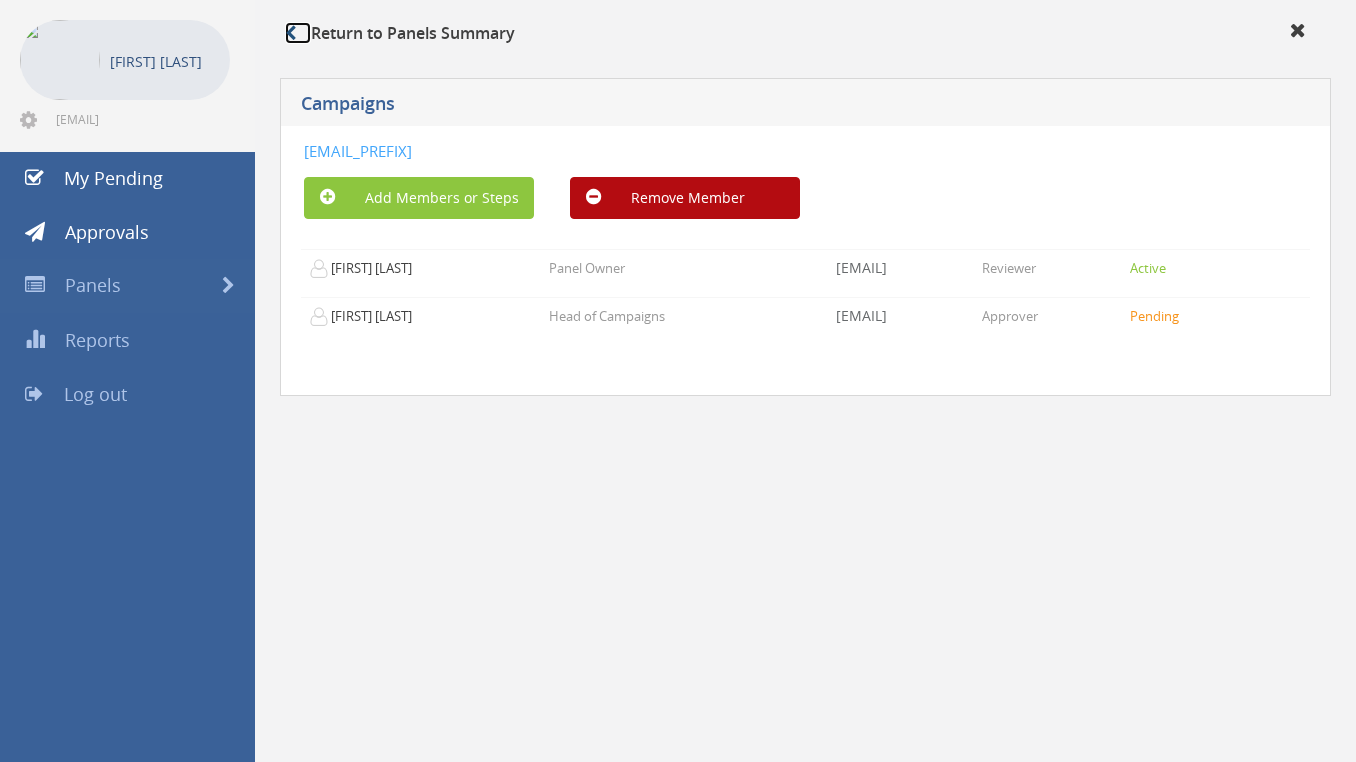 click at bounding box center (290, 33) 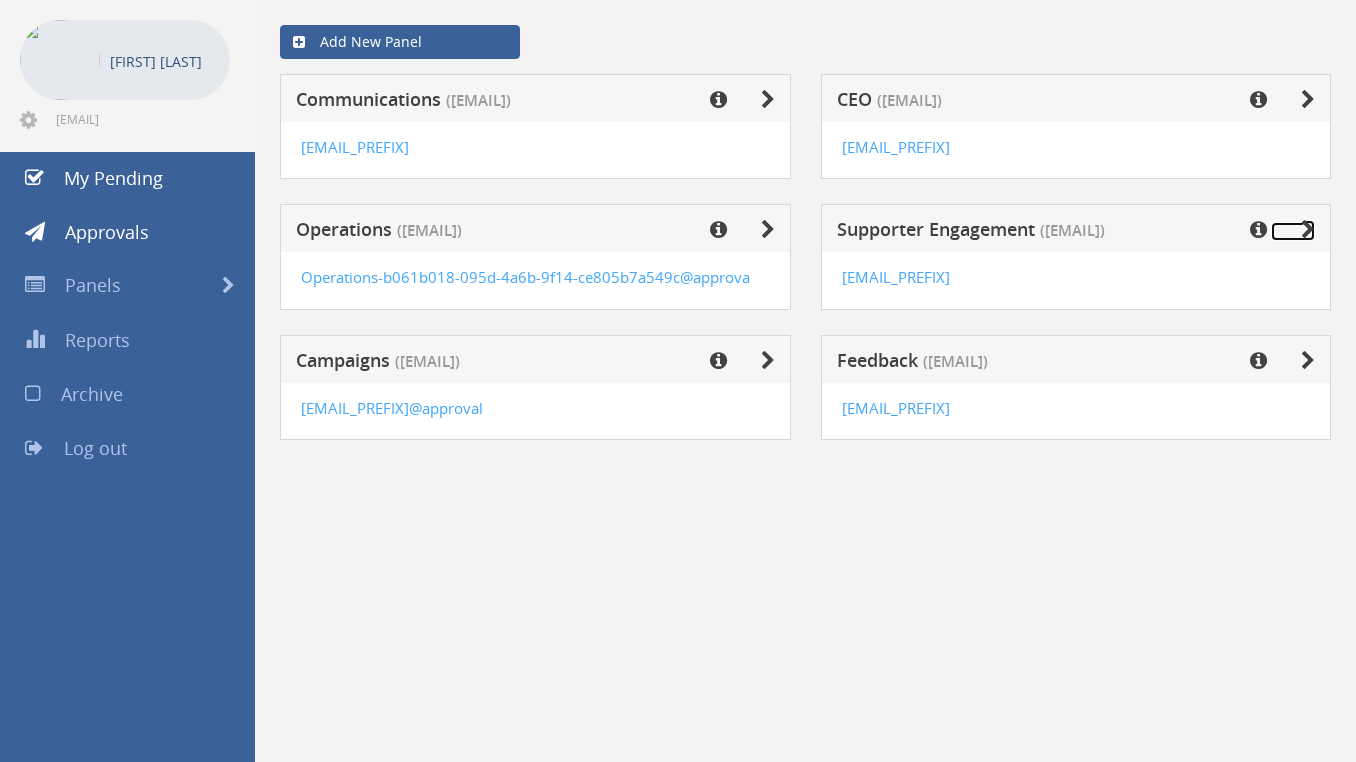 click at bounding box center (1308, 230) 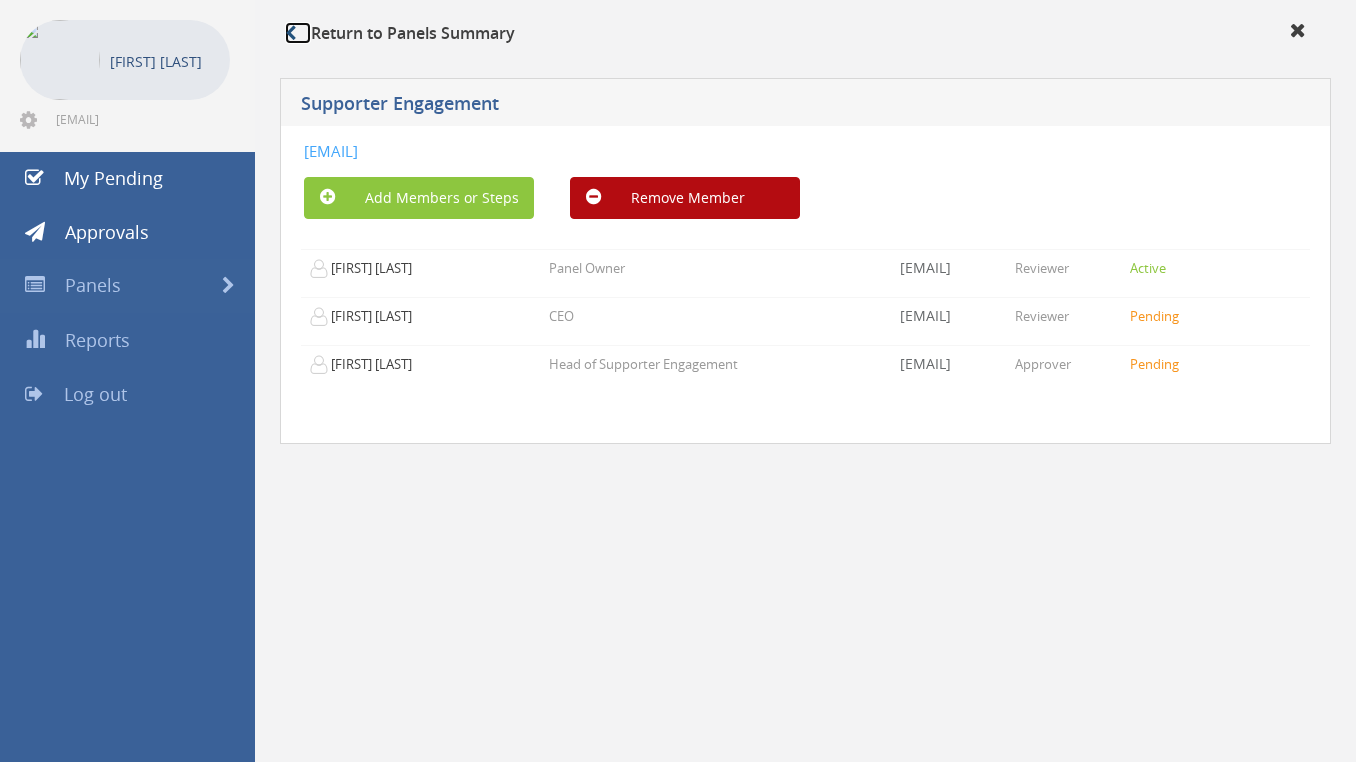 click at bounding box center (290, 33) 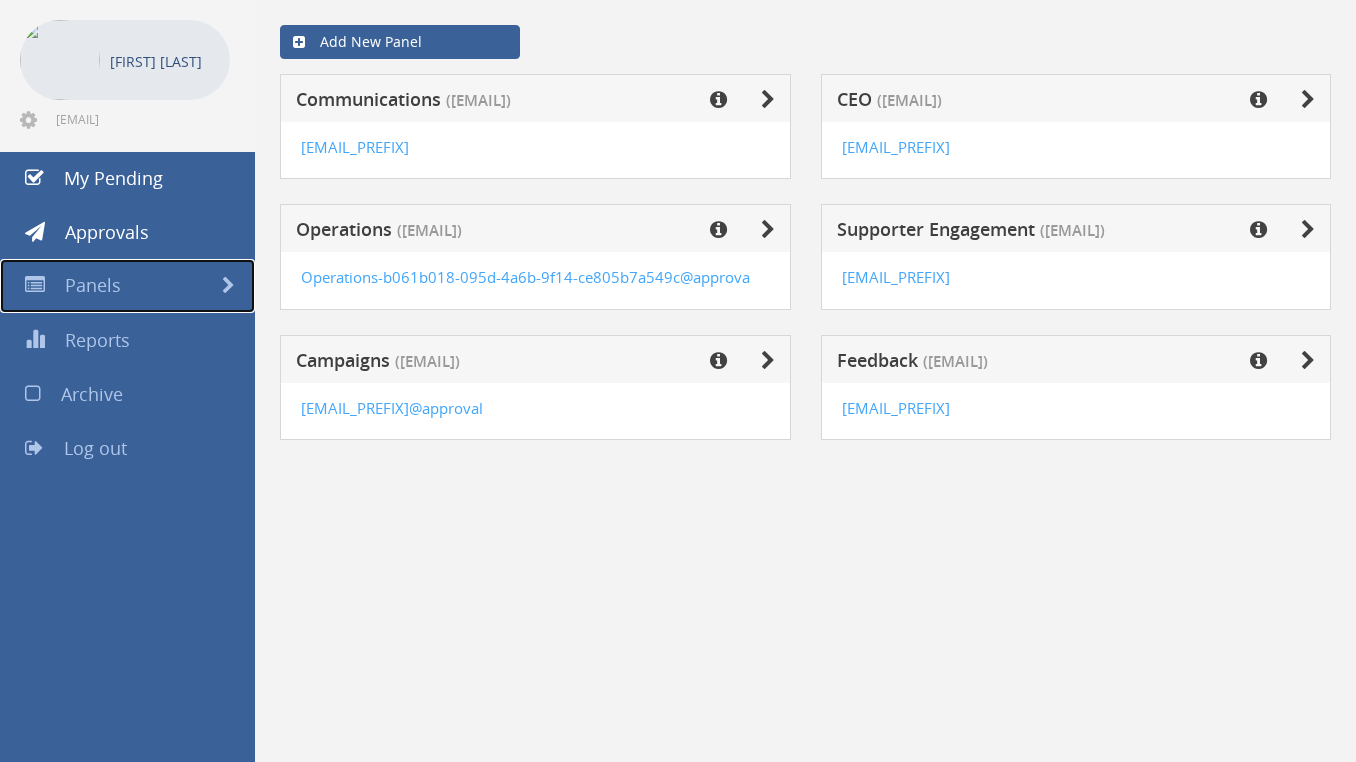 click on "Panels" at bounding box center [93, 285] 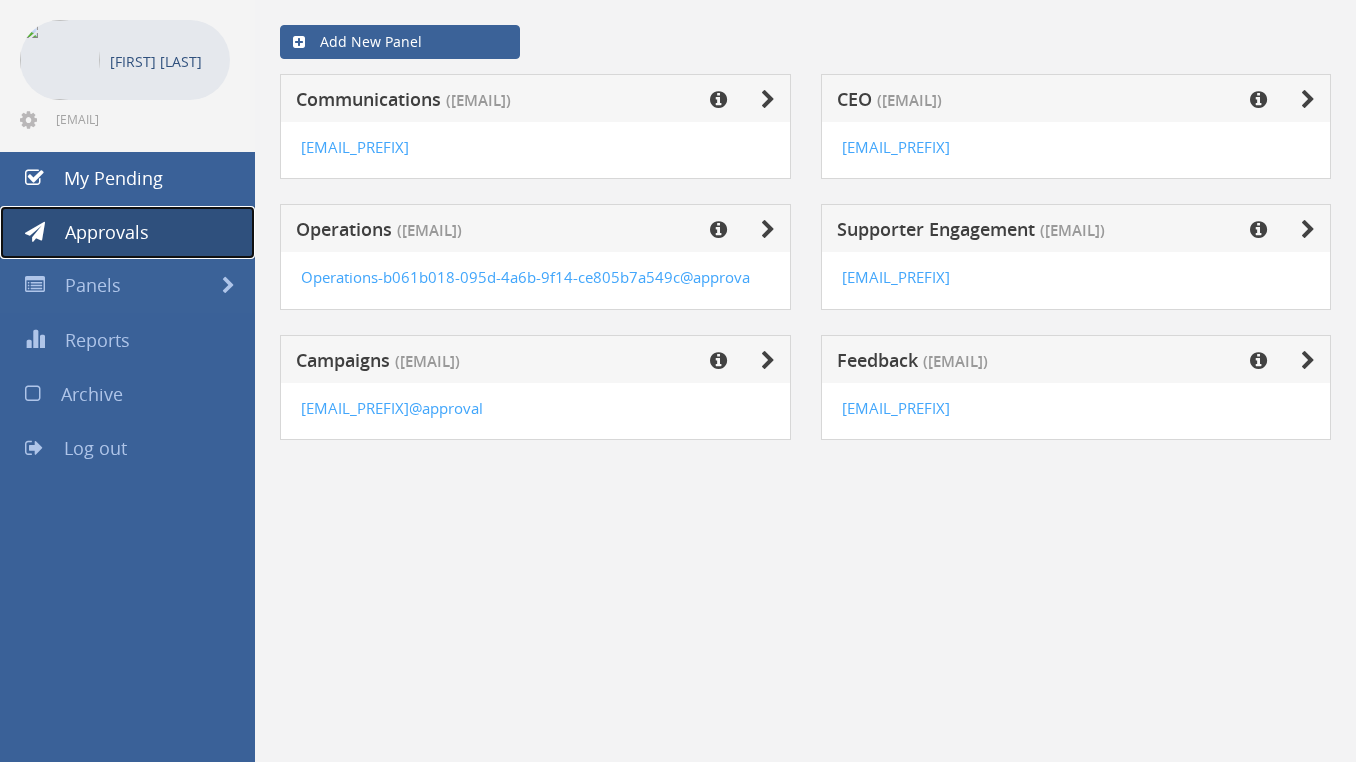 click on "Approvals" at bounding box center (127, 233) 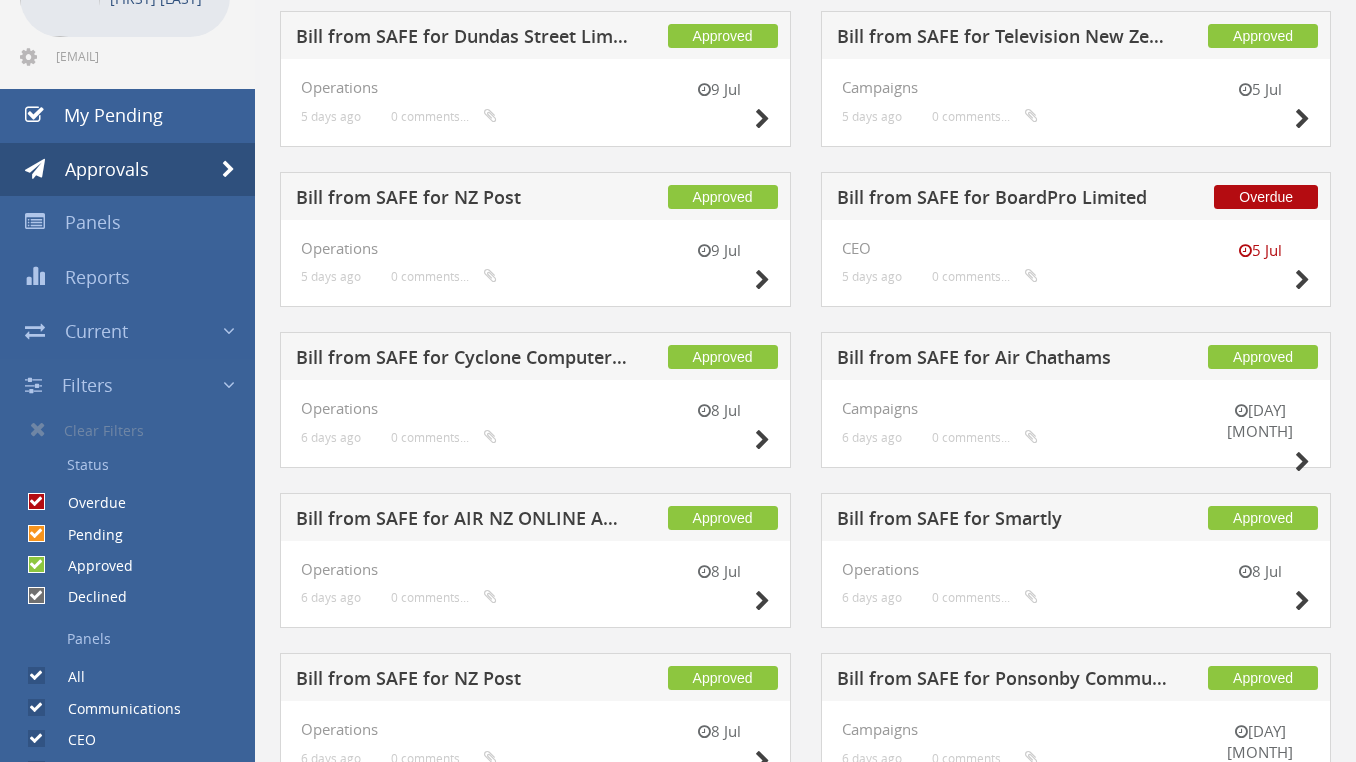 scroll, scrollTop: 0, scrollLeft: 0, axis: both 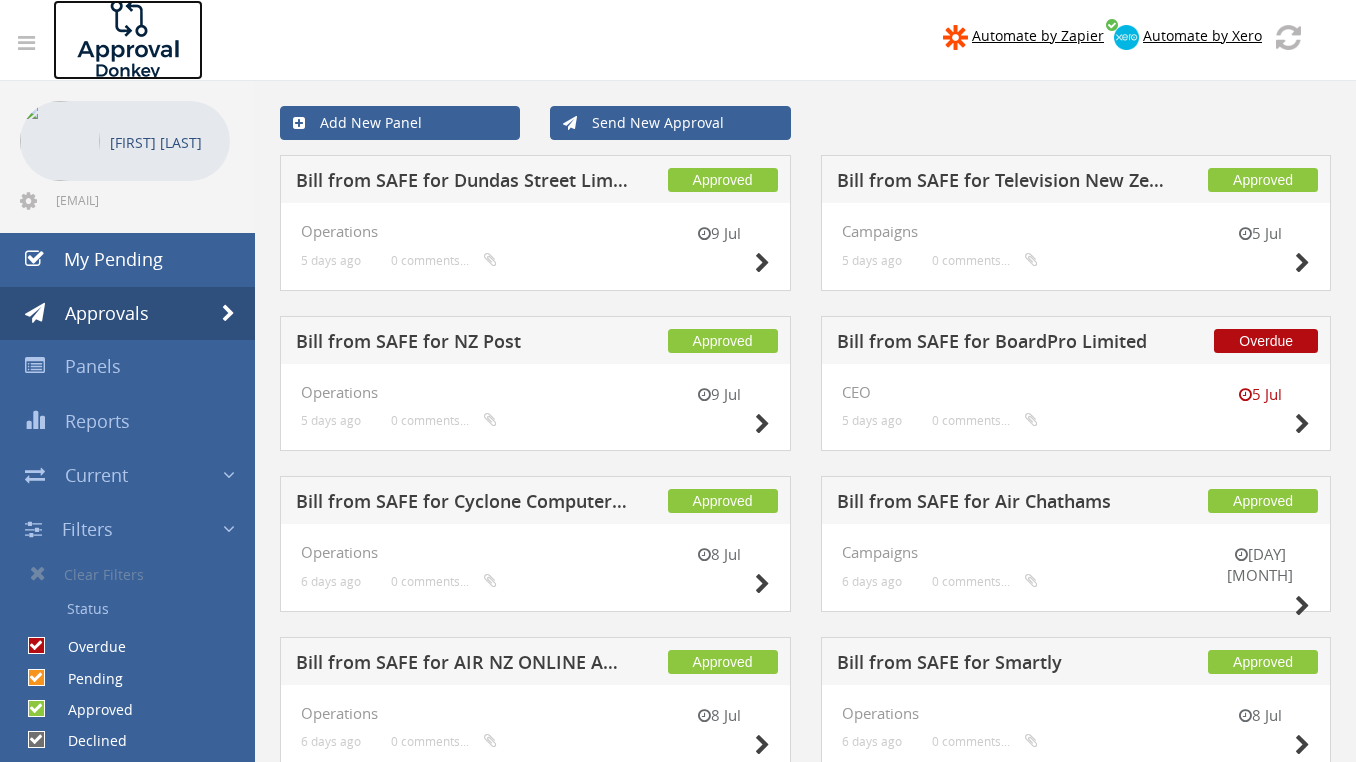 click at bounding box center [128, 40] 